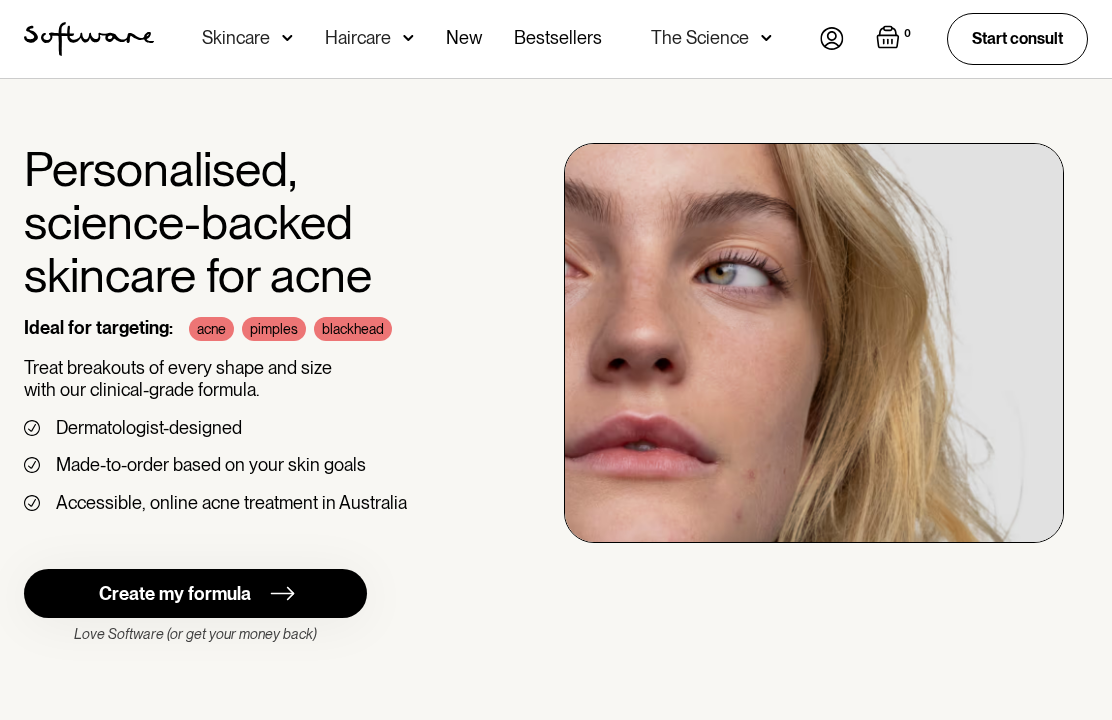 scroll, scrollTop: 0, scrollLeft: 0, axis: both 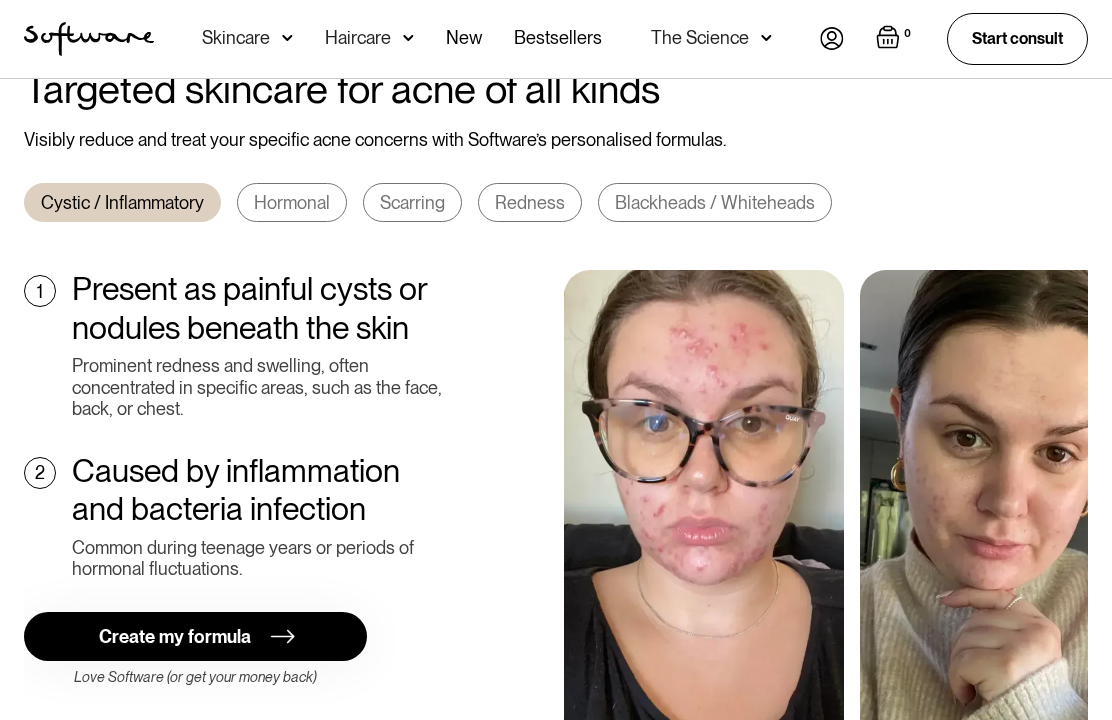 click on "Create my formula" at bounding box center (195, 636) 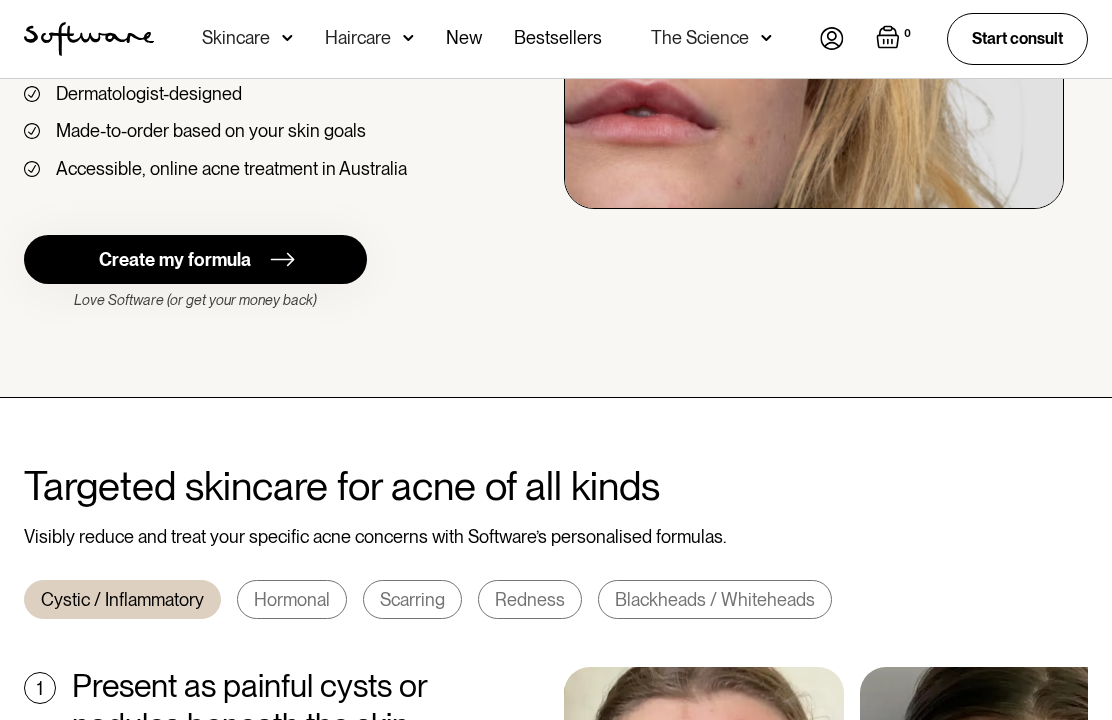 scroll, scrollTop: 270, scrollLeft: 0, axis: vertical 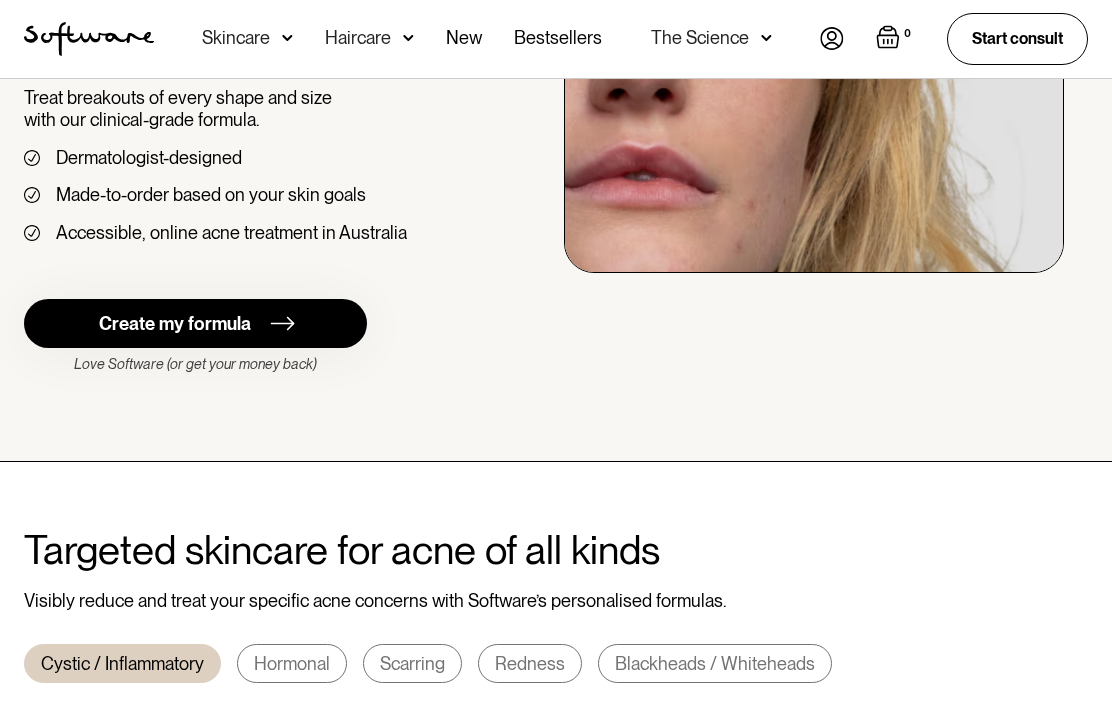 click at bounding box center [287, 38] 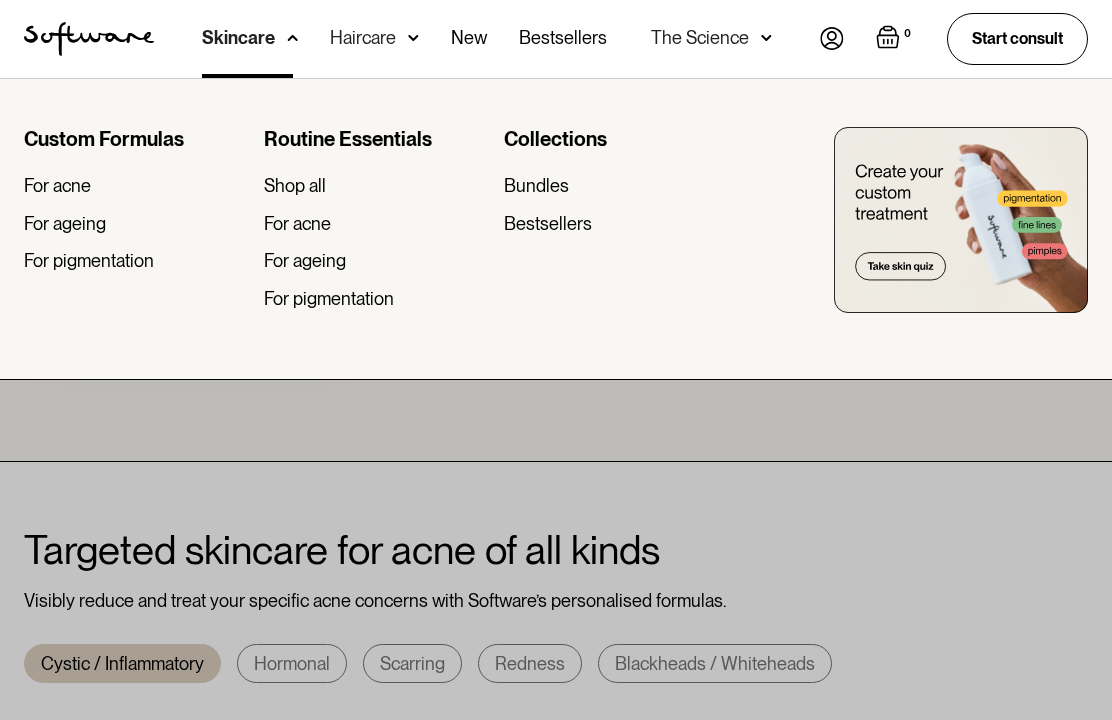 click on "Shop all" at bounding box center (295, 186) 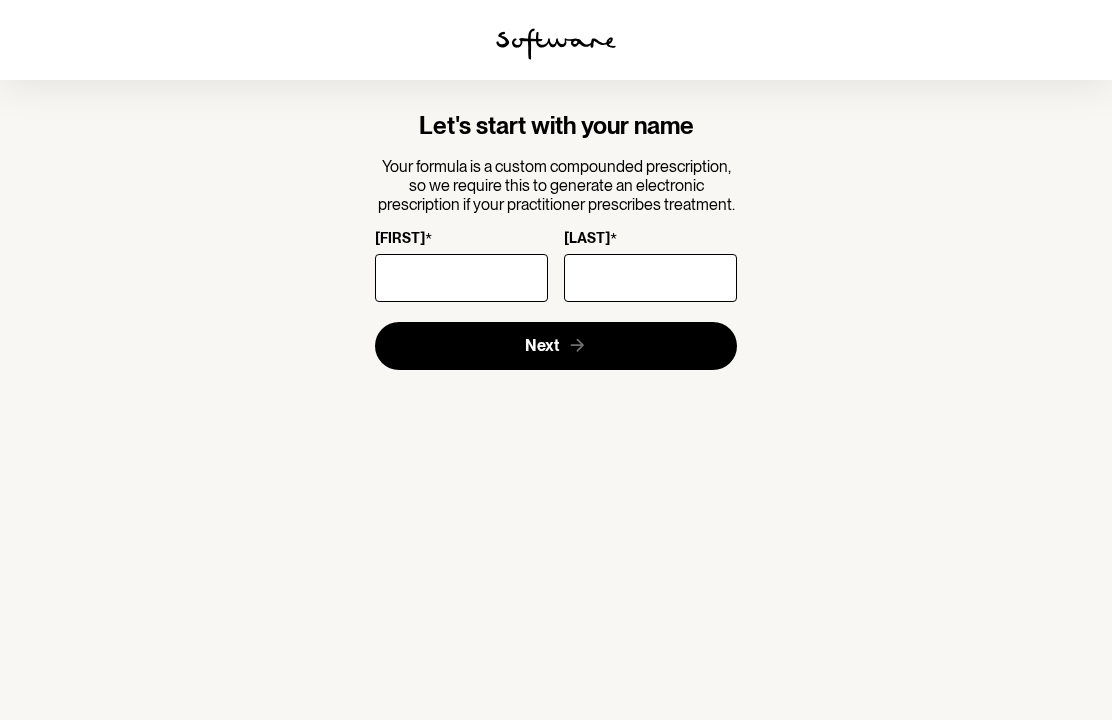 scroll, scrollTop: 0, scrollLeft: 0, axis: both 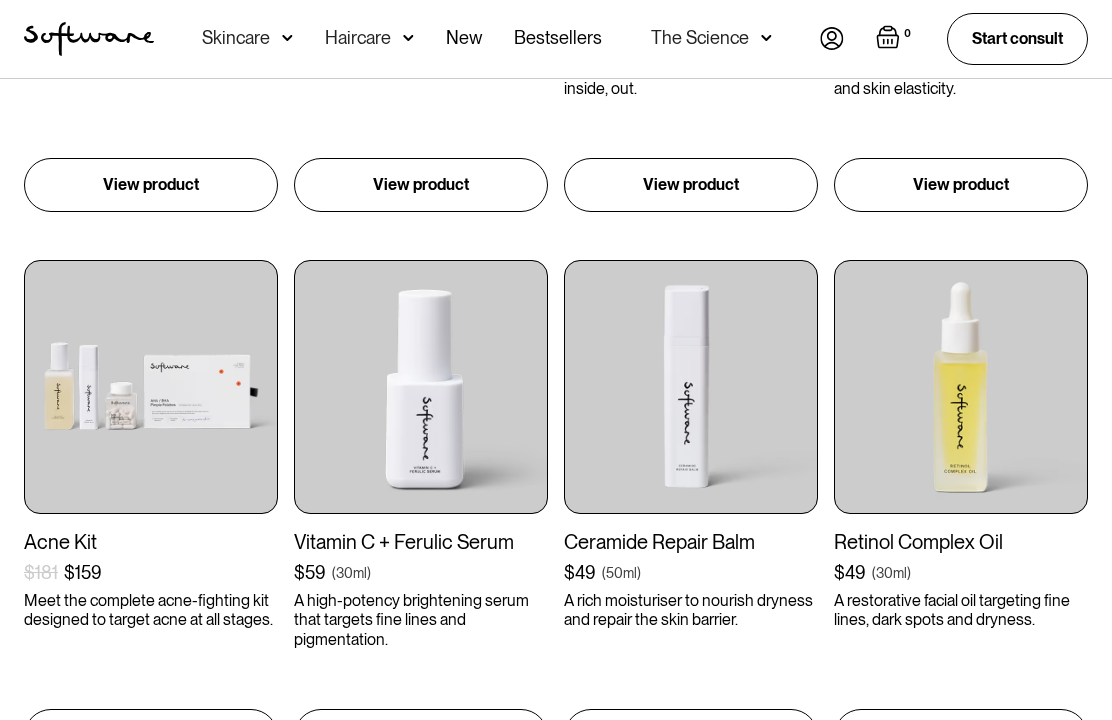 click at bounding box center (691, 388) 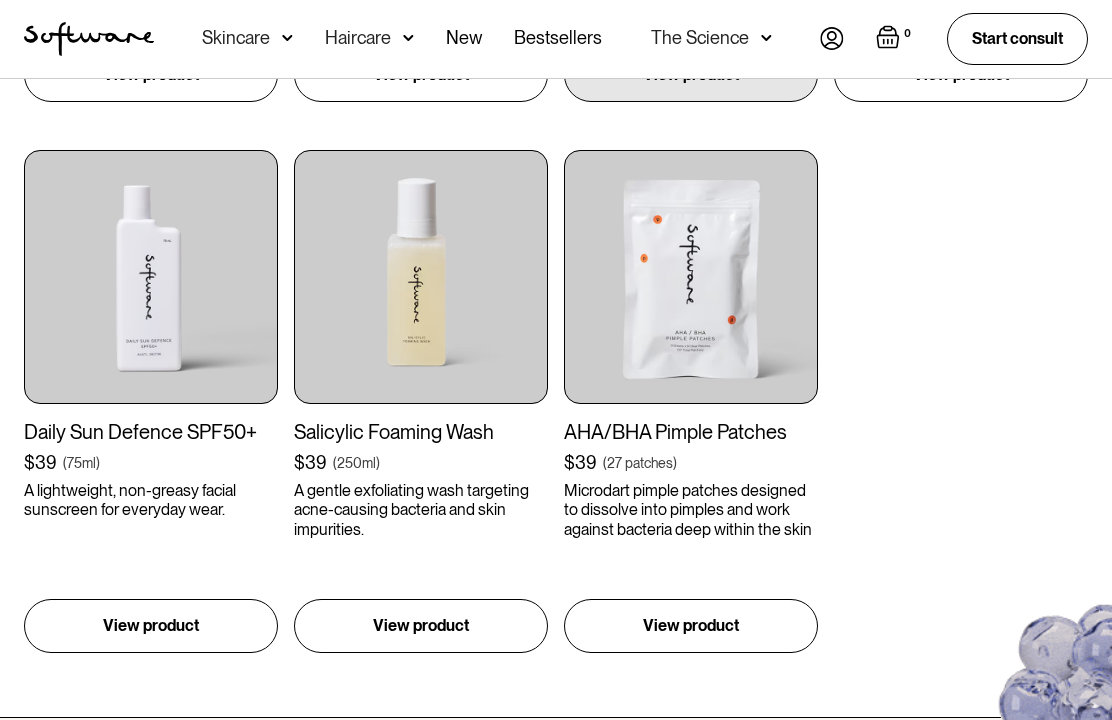 scroll, scrollTop: 2531, scrollLeft: 0, axis: vertical 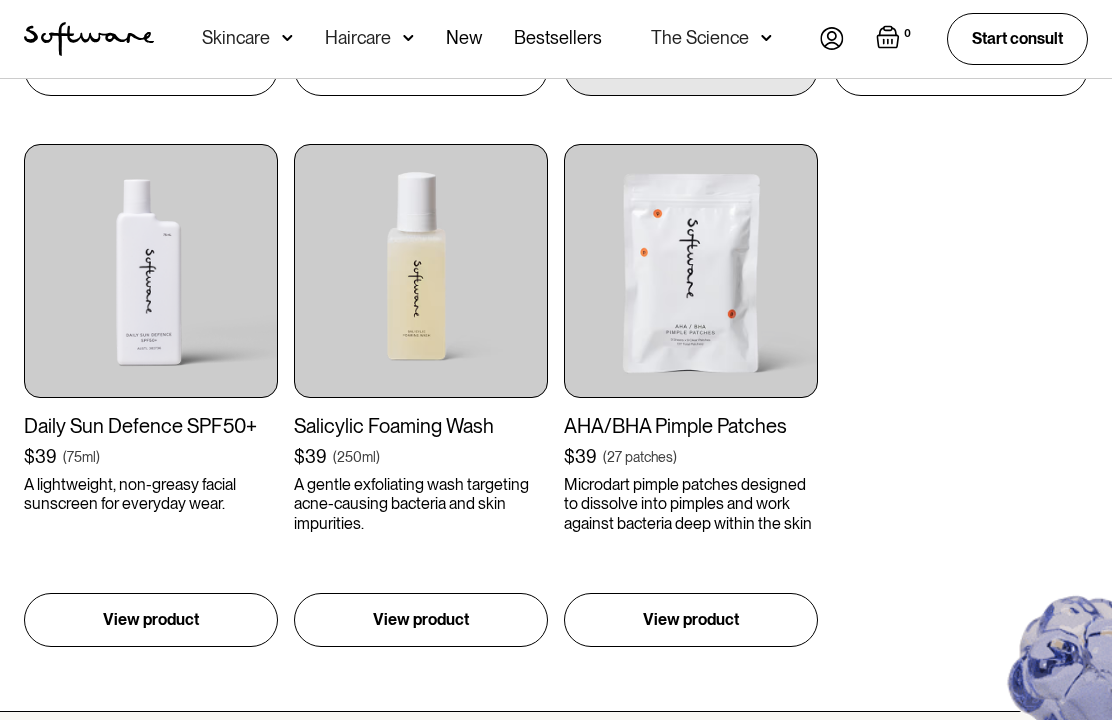 click at bounding box center [691, 271] 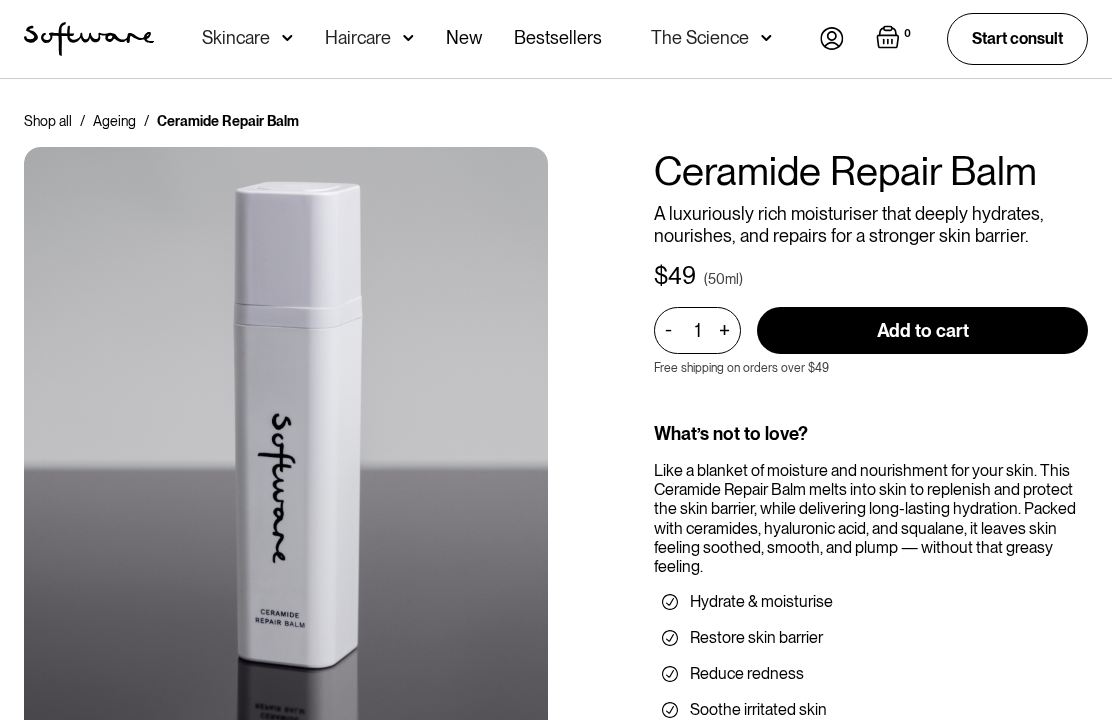 scroll, scrollTop: 0, scrollLeft: 0, axis: both 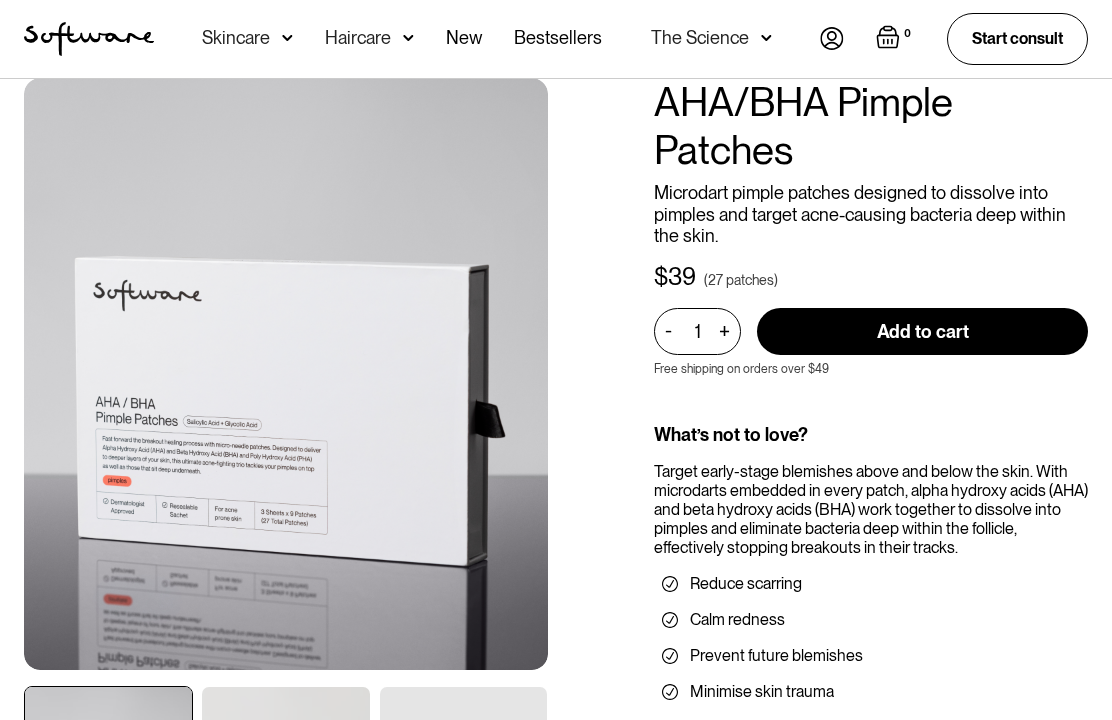 click on "Add to cart" at bounding box center (922, 331) 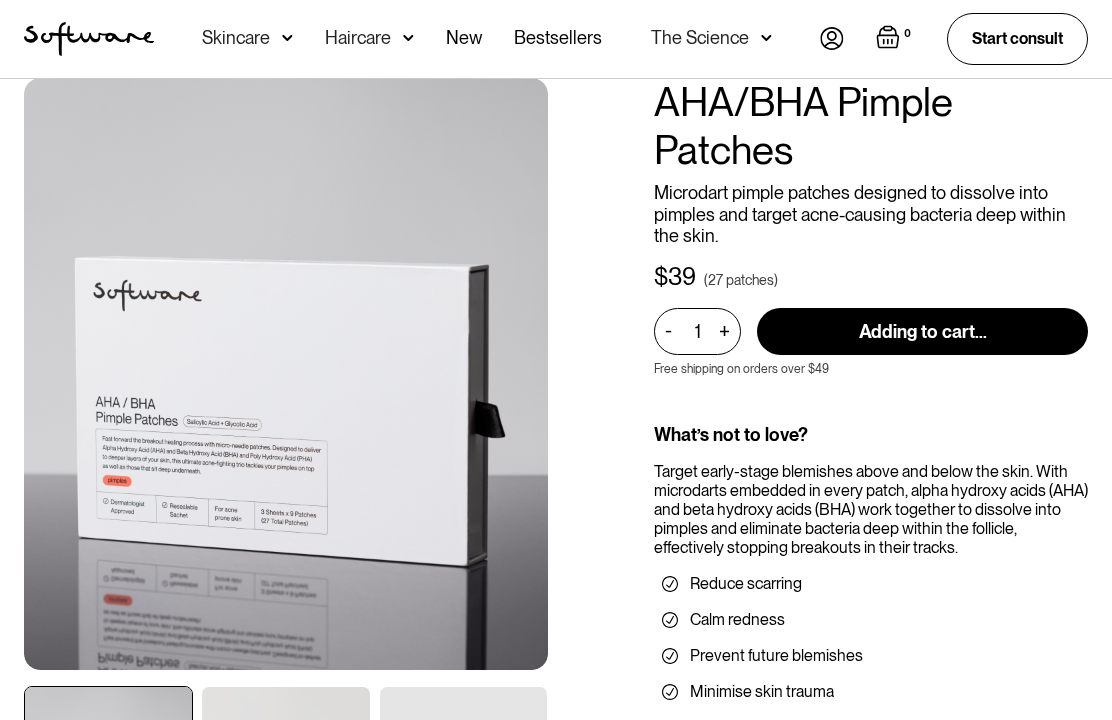 type on "Add to cart" 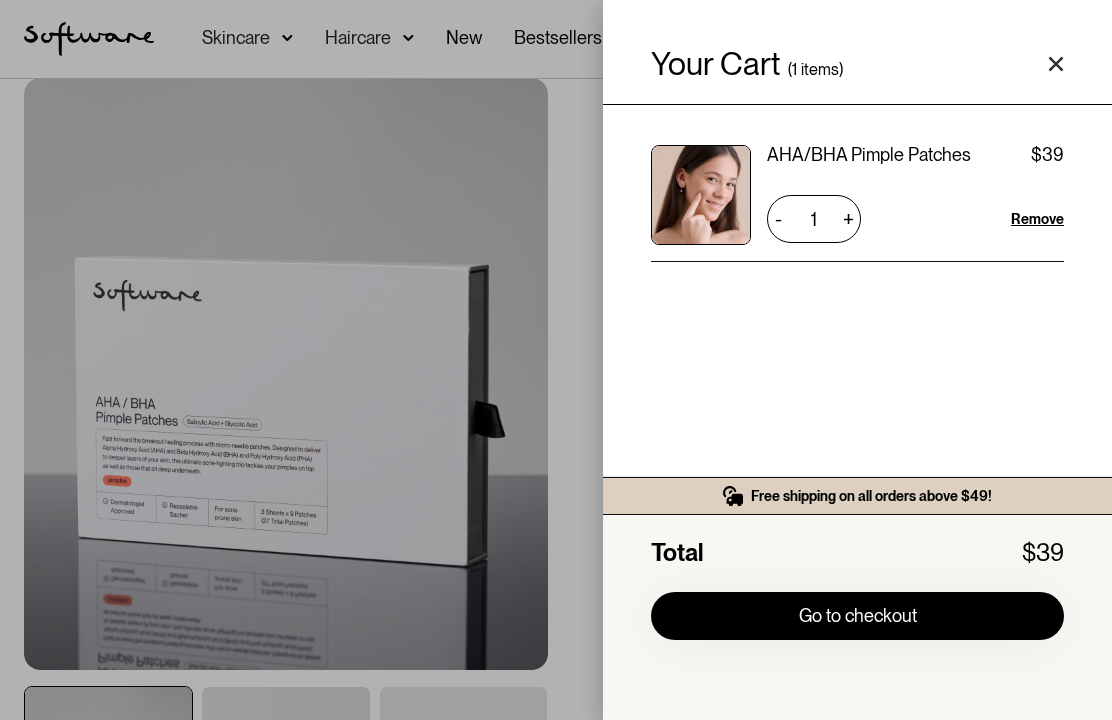 click 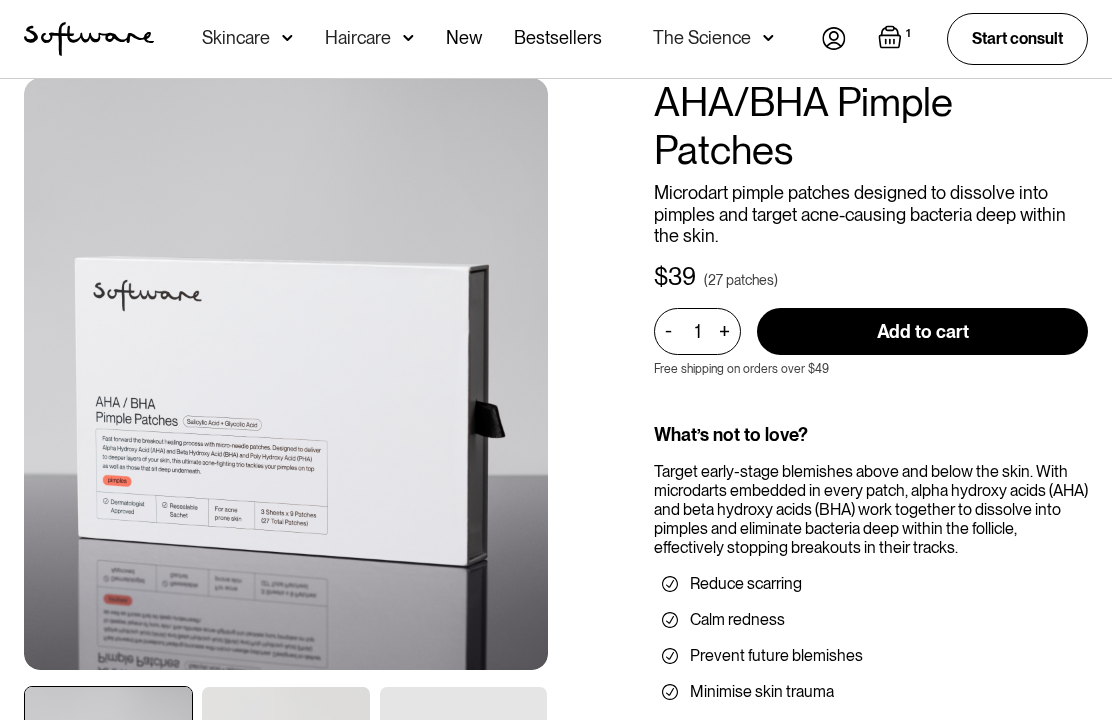 scroll, scrollTop: 0, scrollLeft: 0, axis: both 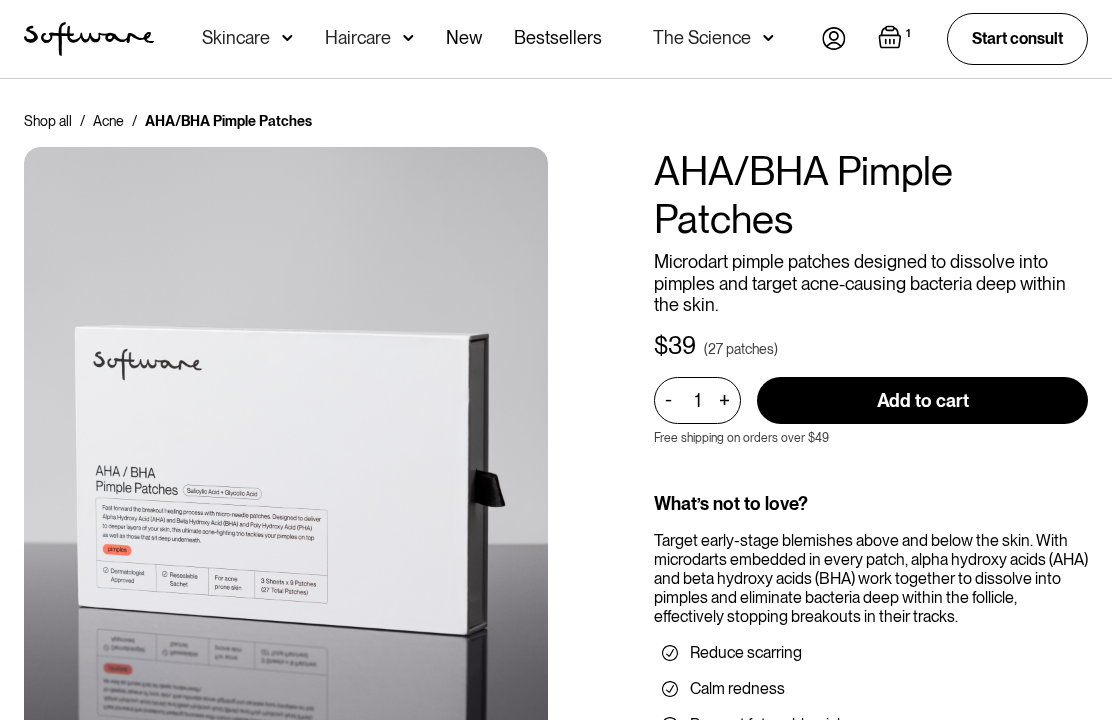 click on "Acne" at bounding box center [108, 121] 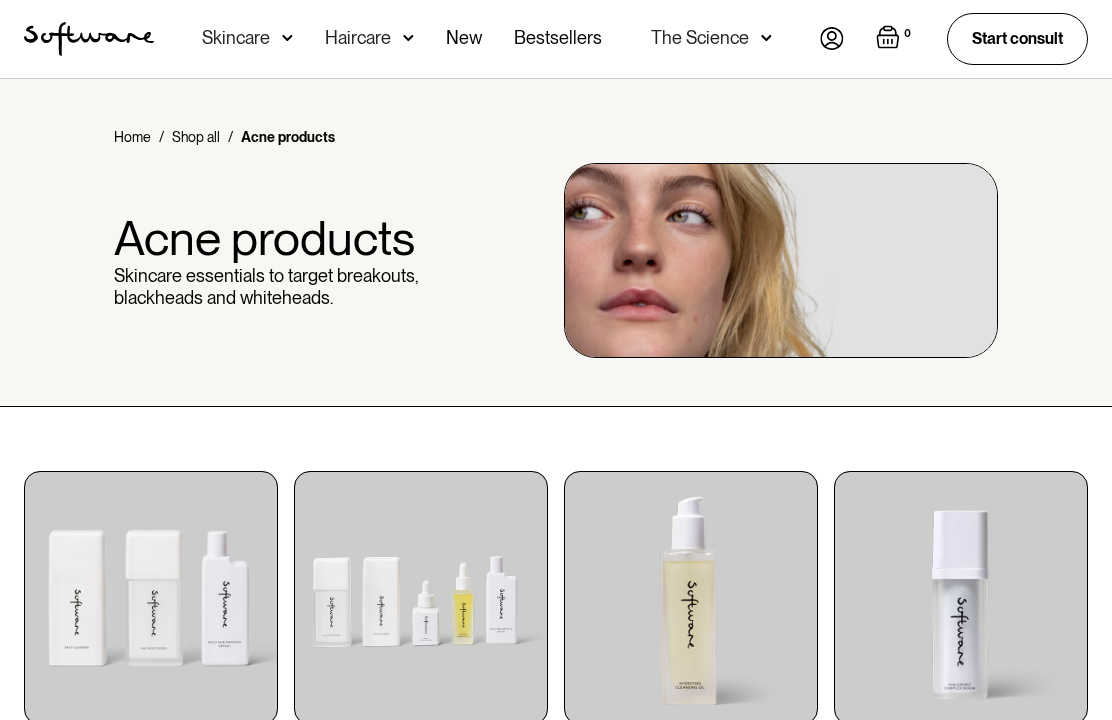 scroll, scrollTop: 0, scrollLeft: 0, axis: both 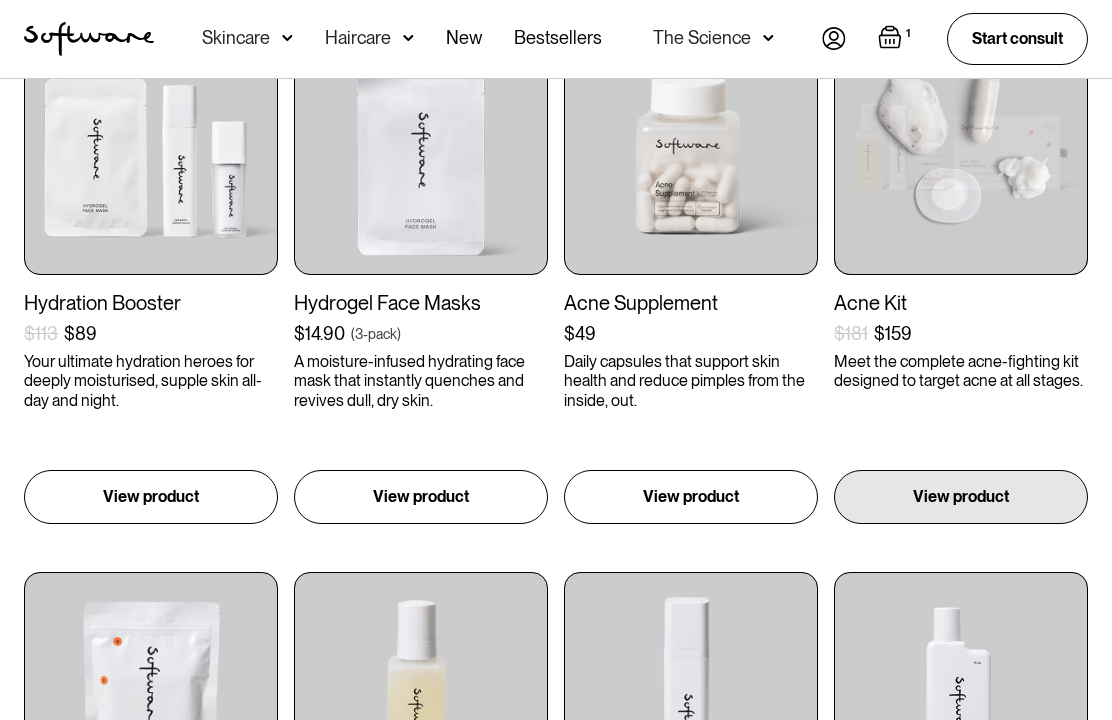 click at bounding box center [961, 149] 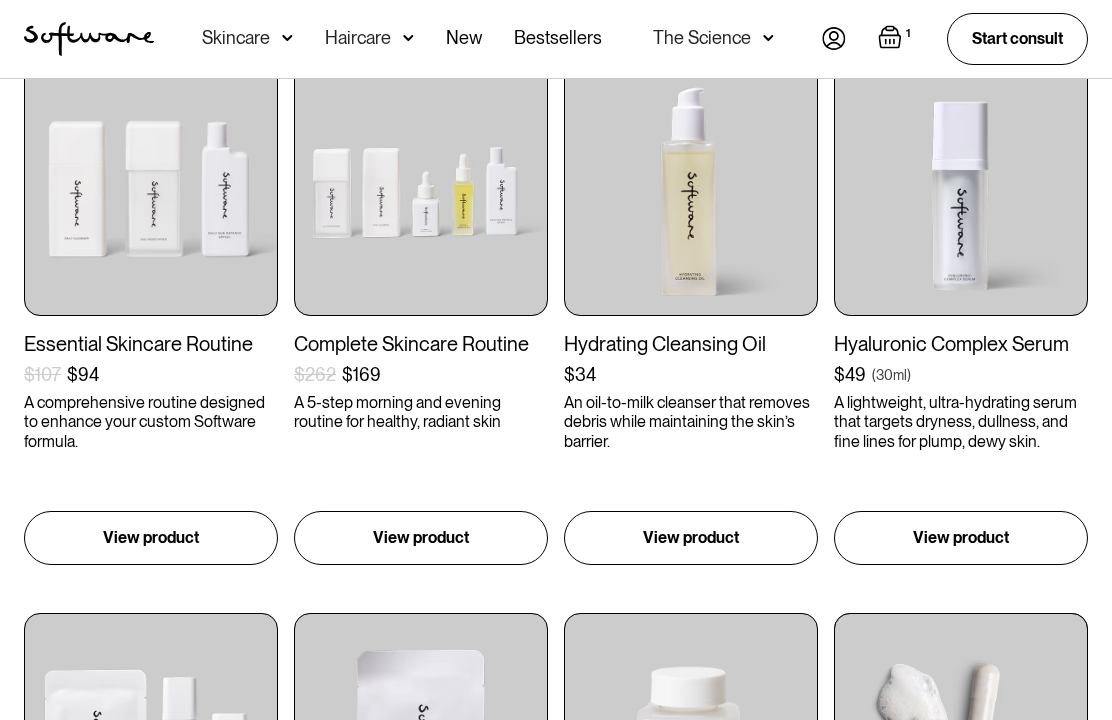 scroll, scrollTop: 410, scrollLeft: 0, axis: vertical 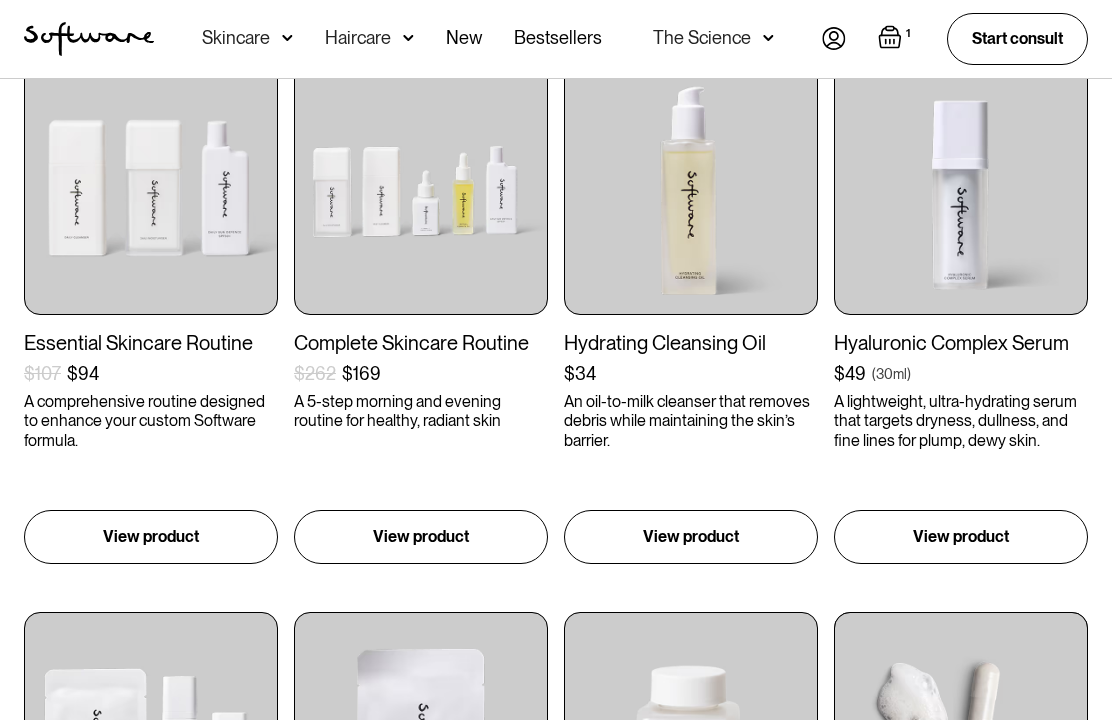 click on "Bestsellers" at bounding box center (558, 39) 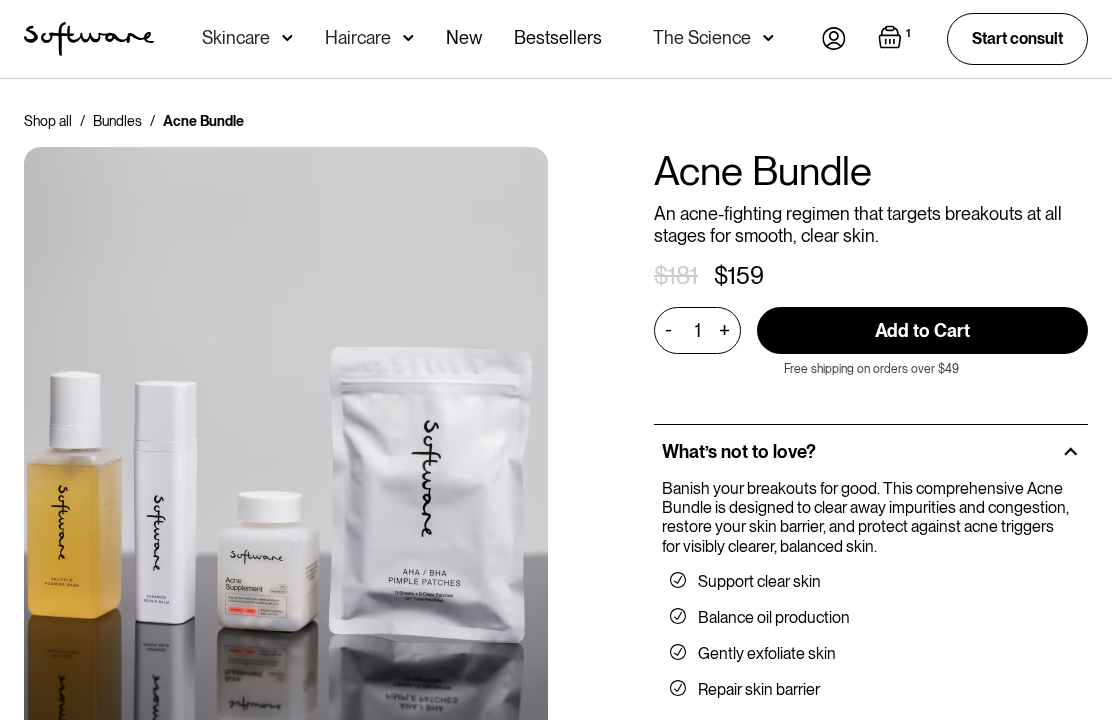scroll, scrollTop: 0, scrollLeft: 0, axis: both 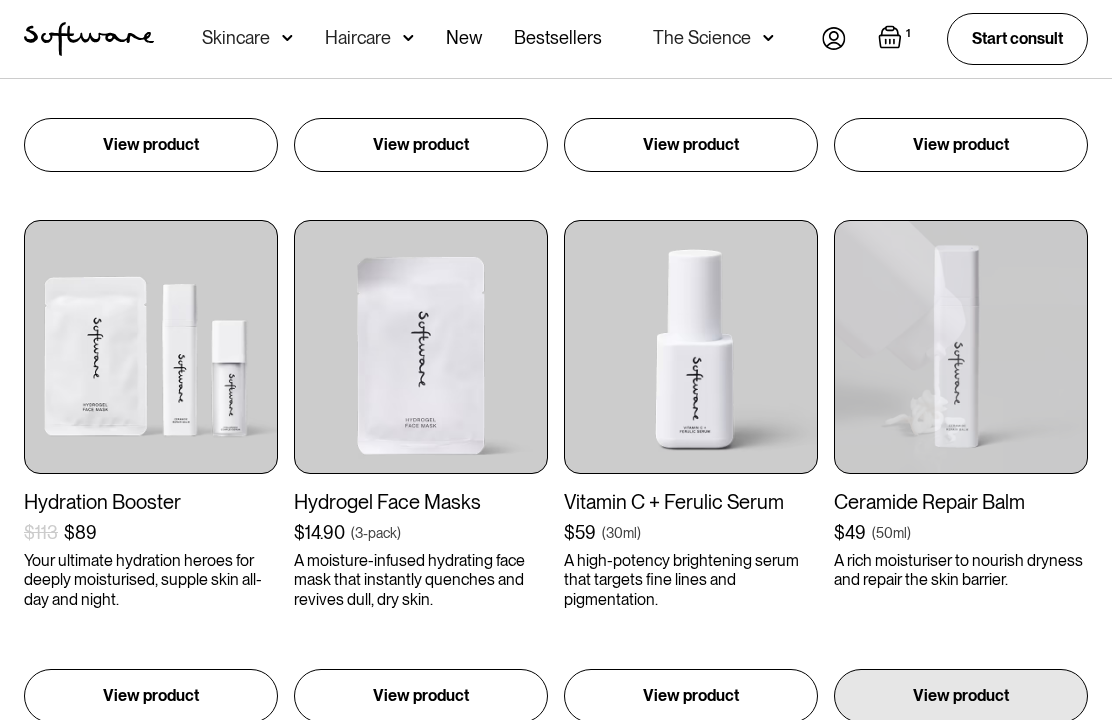 click at bounding box center (961, 348) 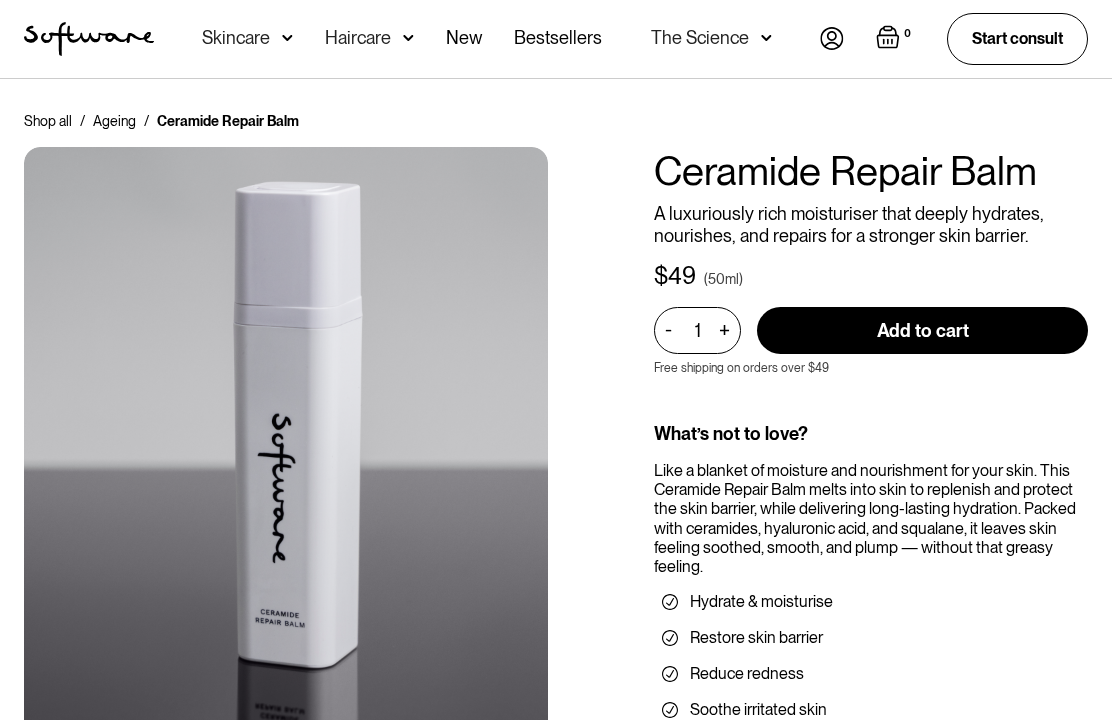 scroll, scrollTop: 0, scrollLeft: 0, axis: both 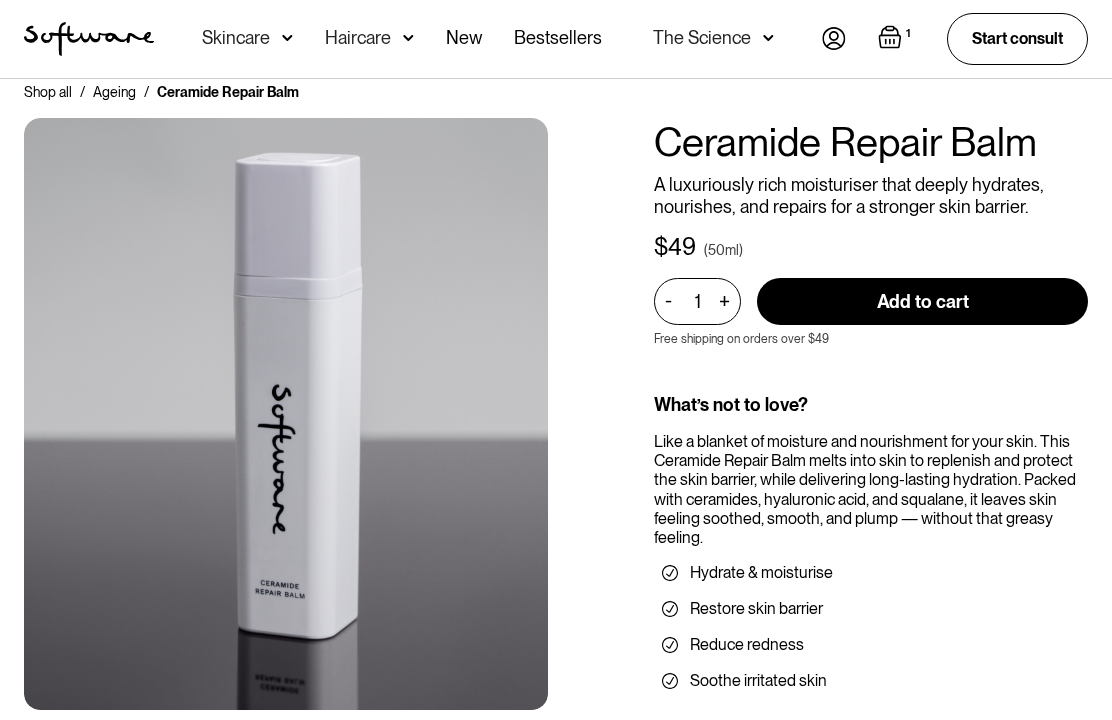 click on "Add to cart" at bounding box center (922, 301) 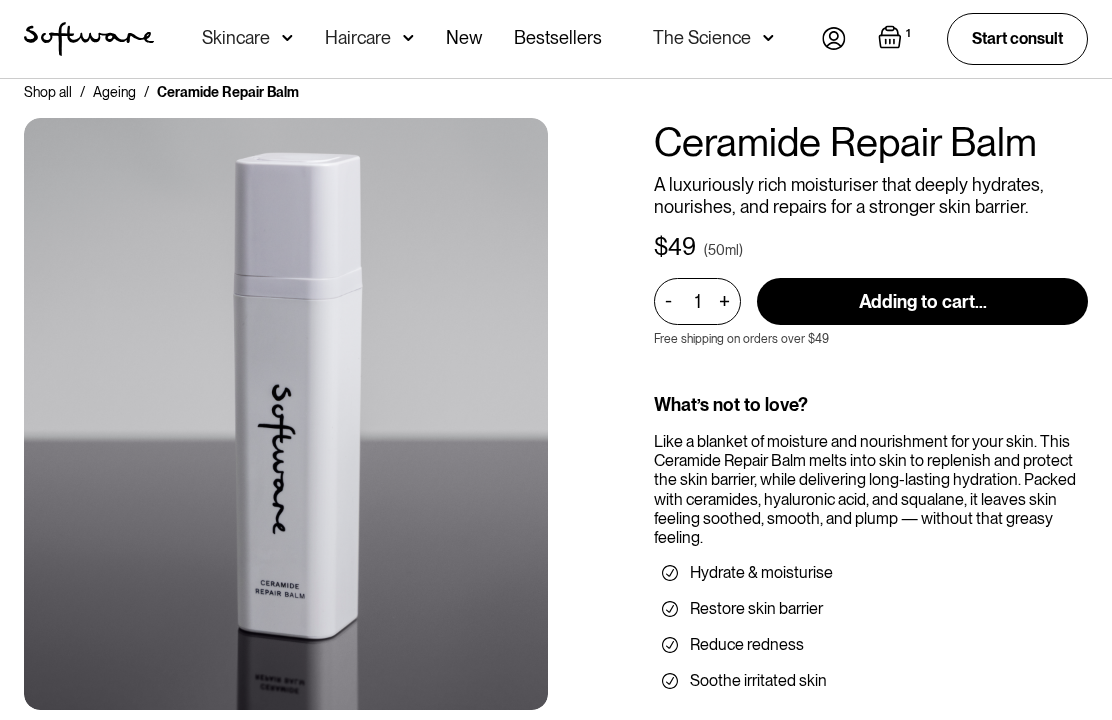 type on "Add to cart" 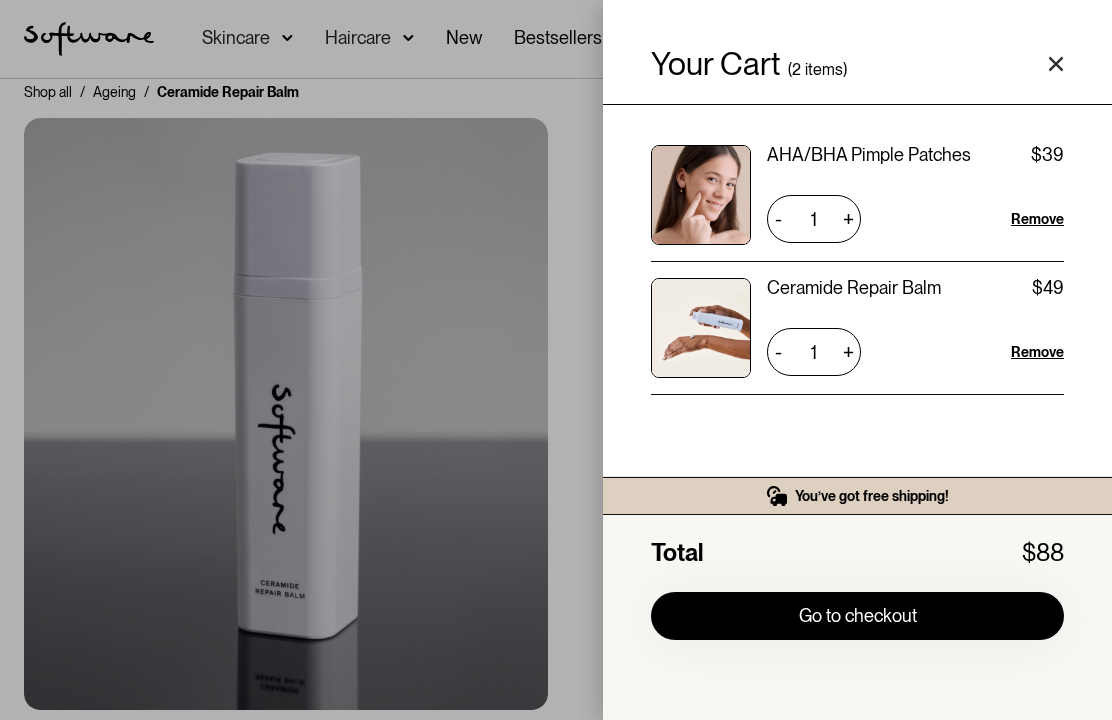 click on "Go to checkout" at bounding box center [857, 616] 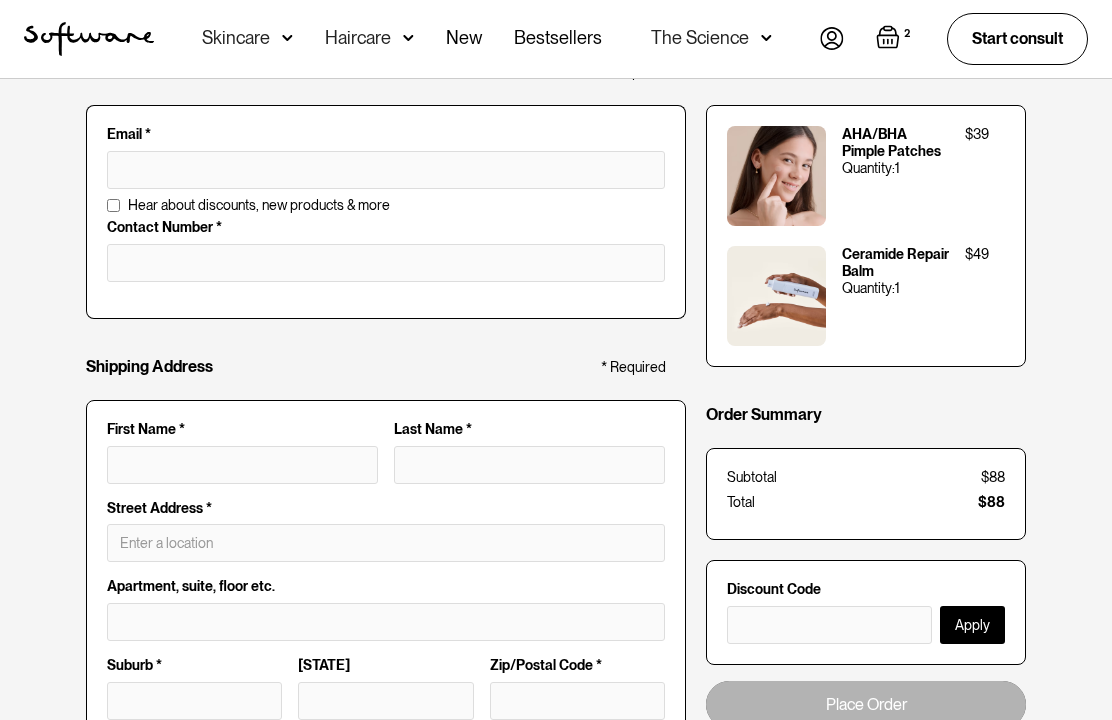 scroll, scrollTop: 0, scrollLeft: 0, axis: both 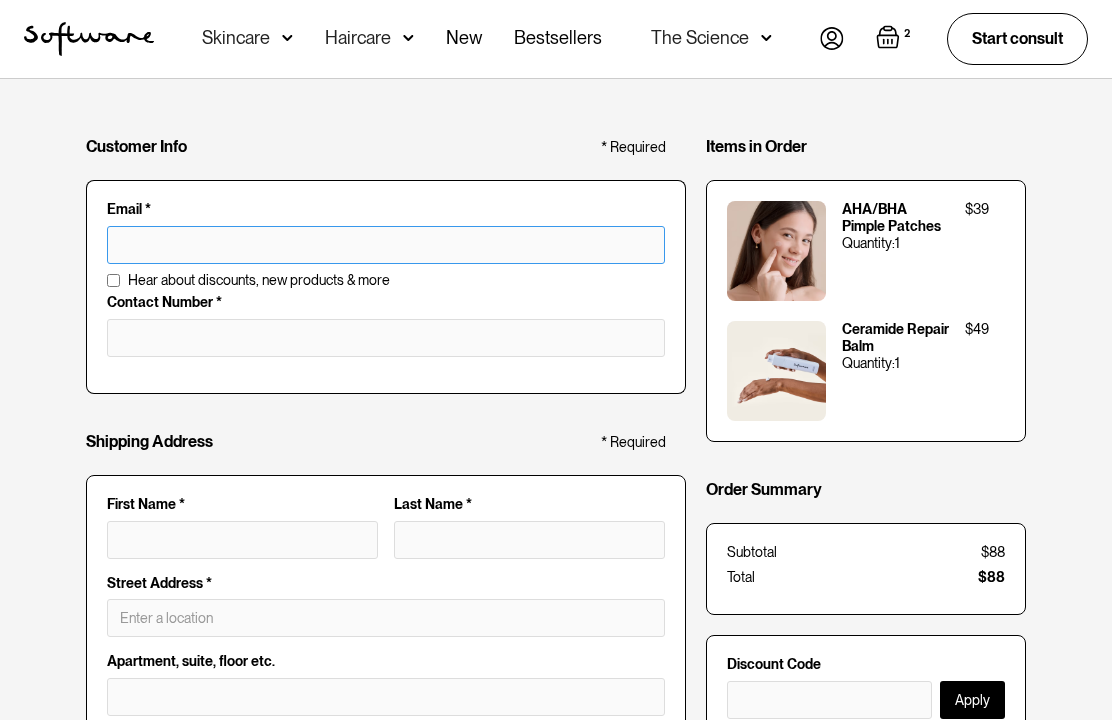 click at bounding box center (386, 245) 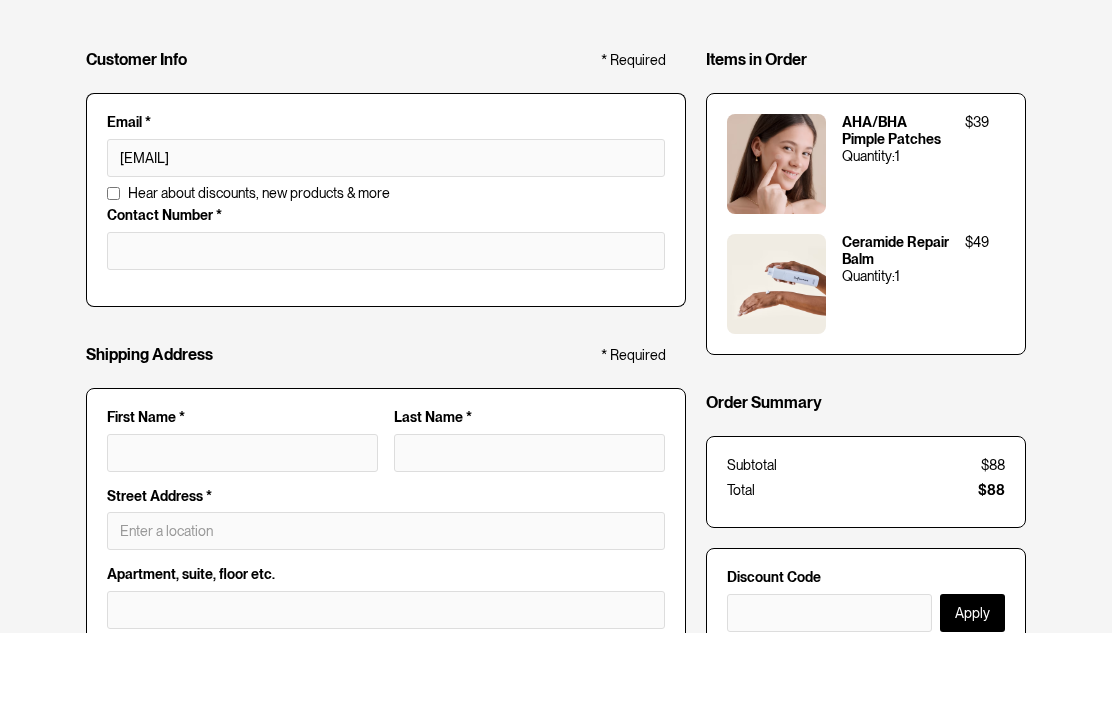 type on "[EMAIL]" 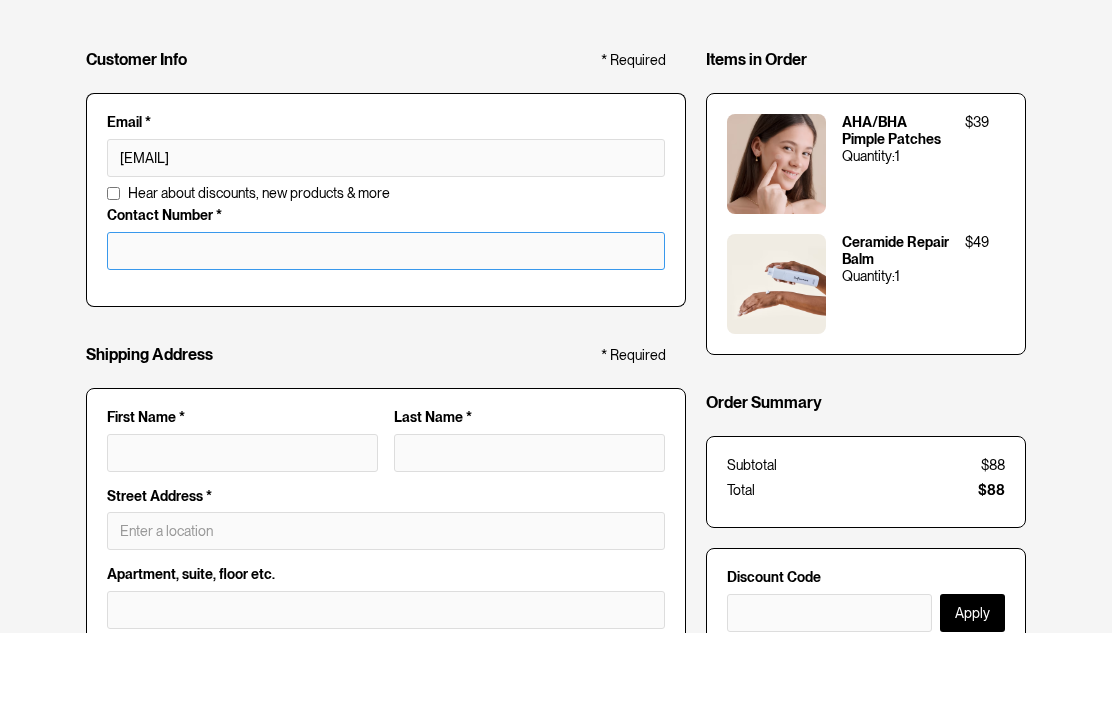 click at bounding box center (386, 338) 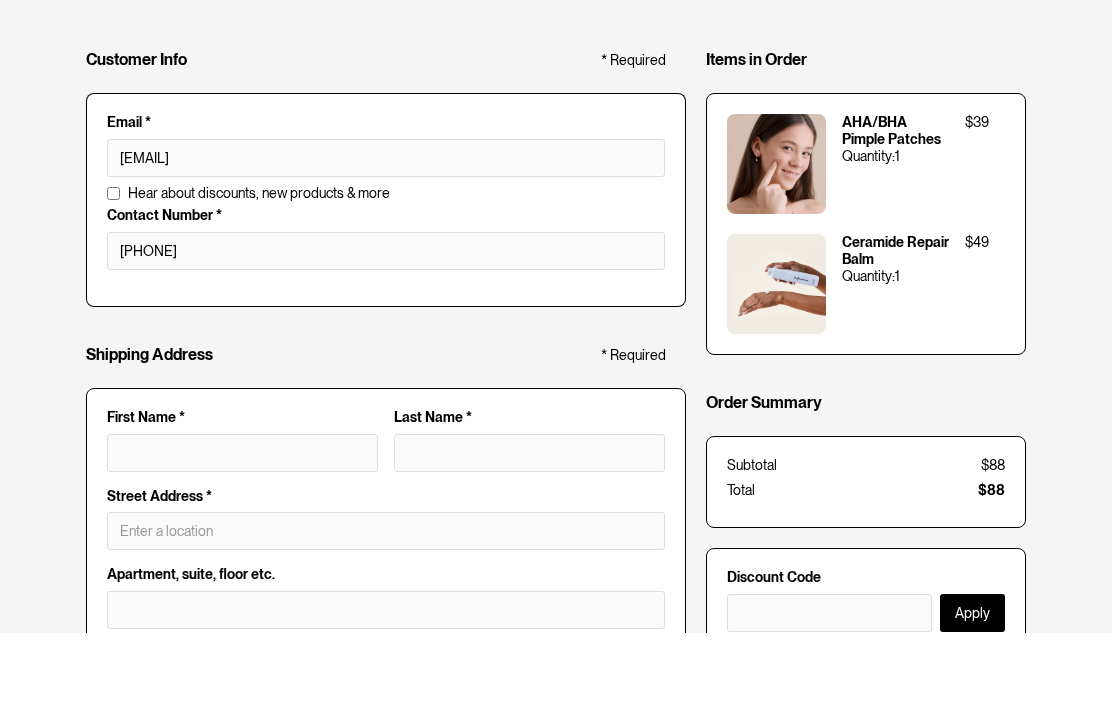 scroll, scrollTop: 87, scrollLeft: 0, axis: vertical 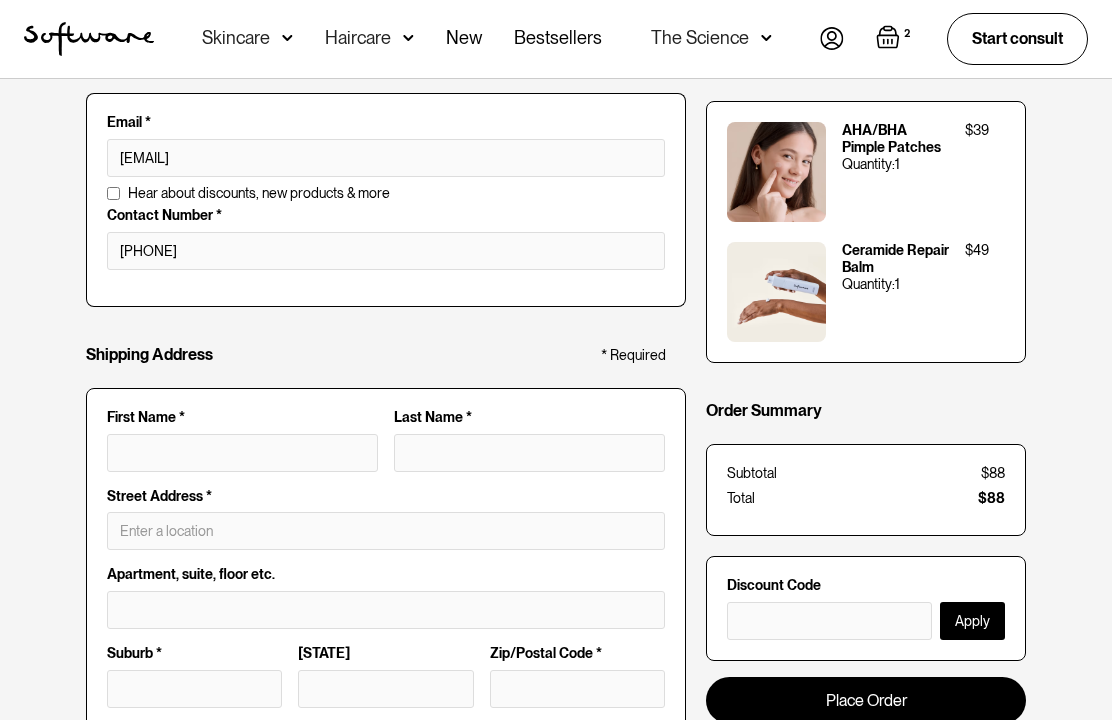 click on "Hear about discounts, new products & more" at bounding box center [113, 193] 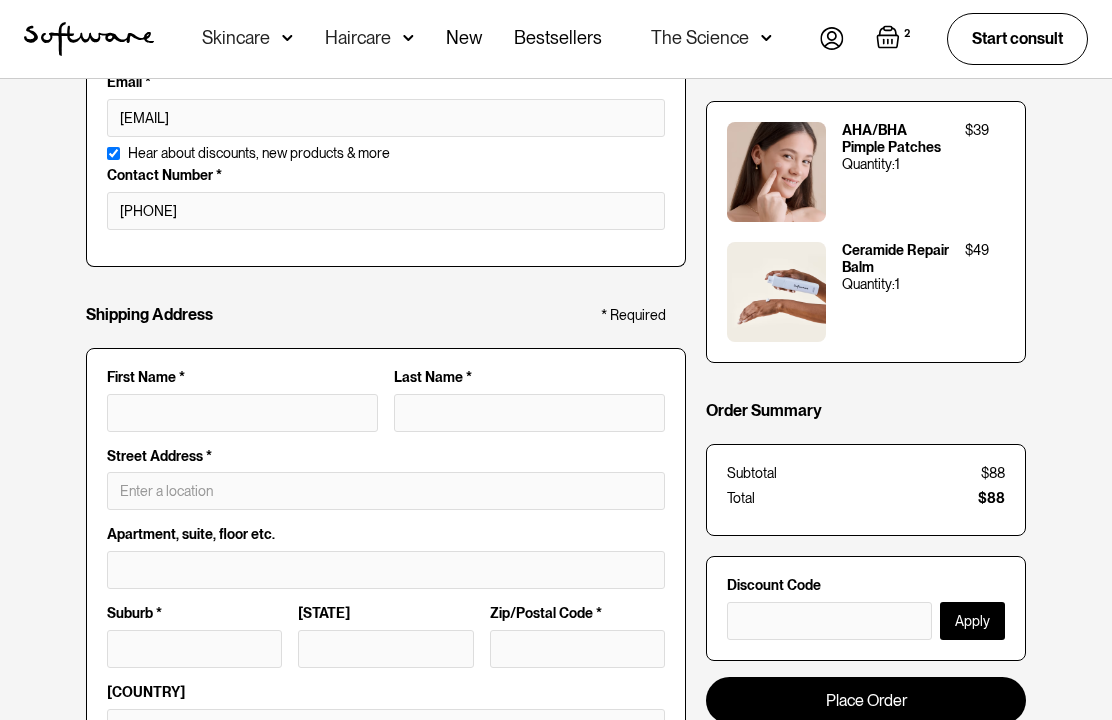 scroll, scrollTop: 159, scrollLeft: 0, axis: vertical 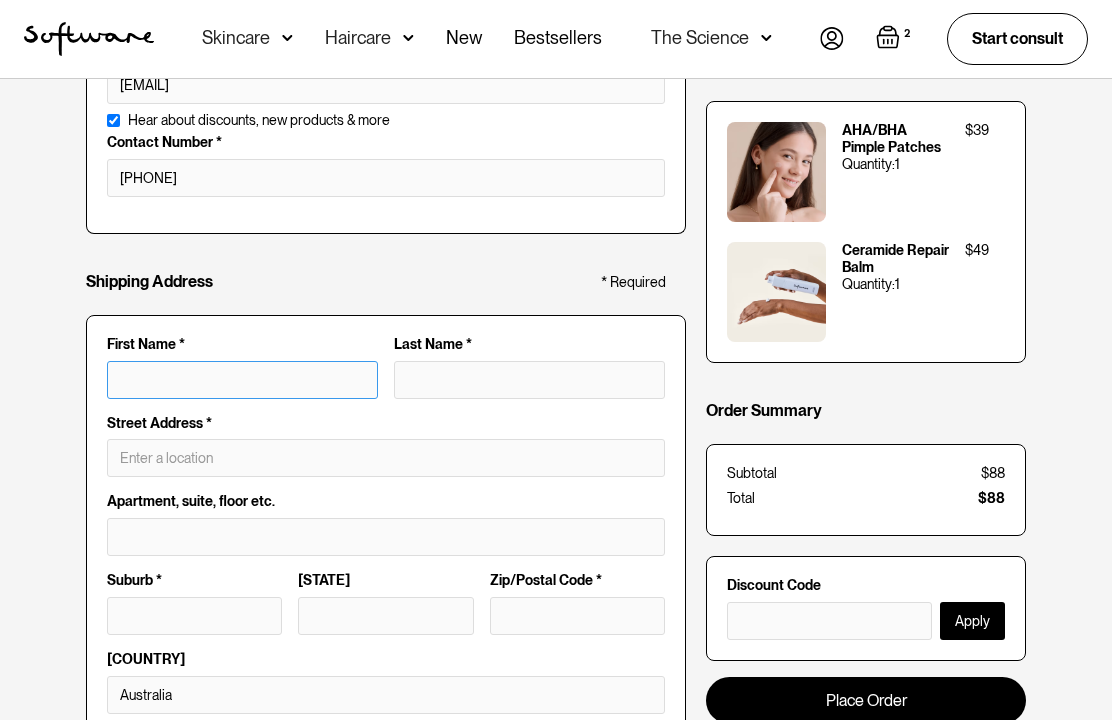 click on "First Name *" at bounding box center (242, 381) 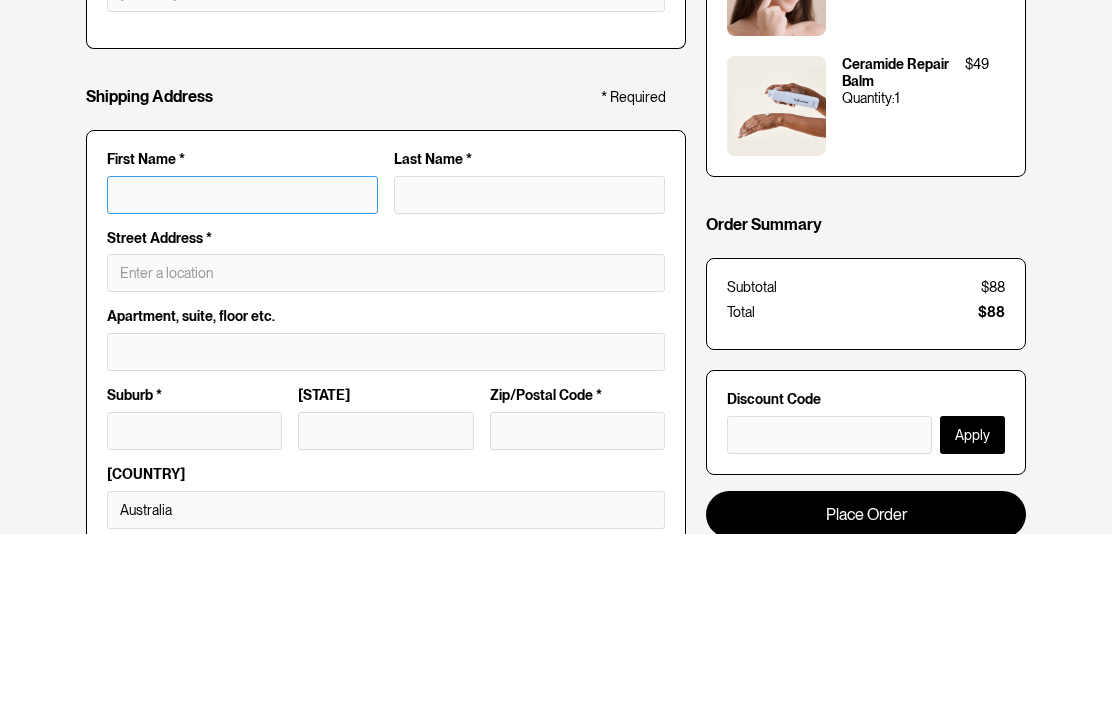 type on "[NAME]" 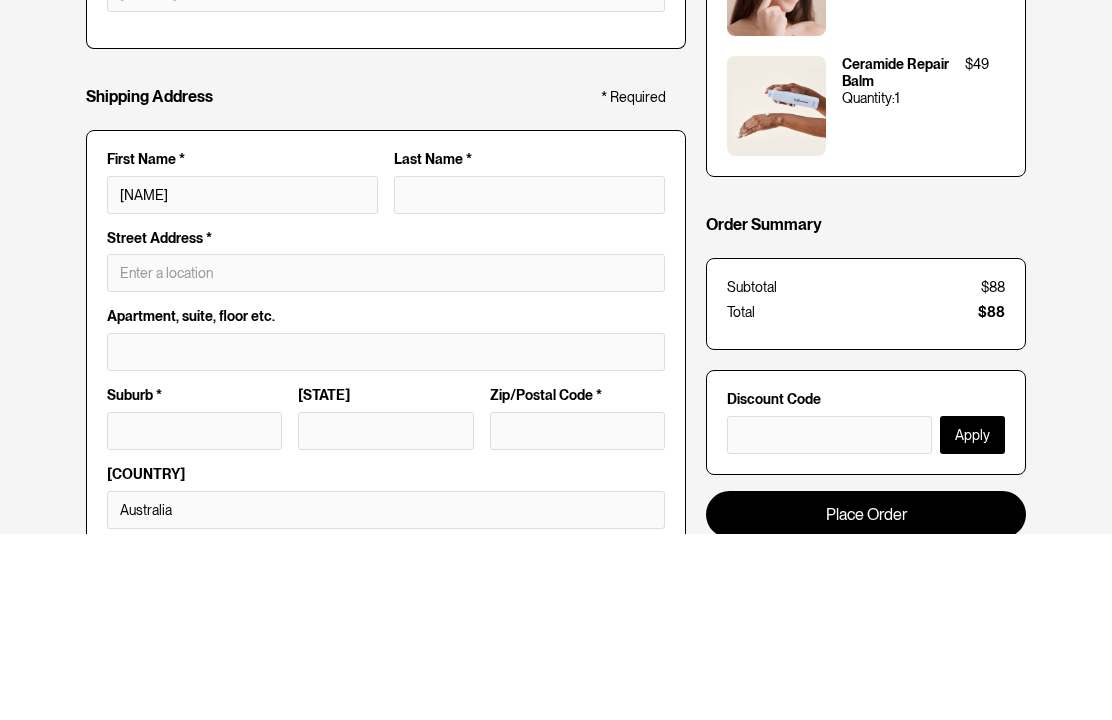 type on "[NAME]" 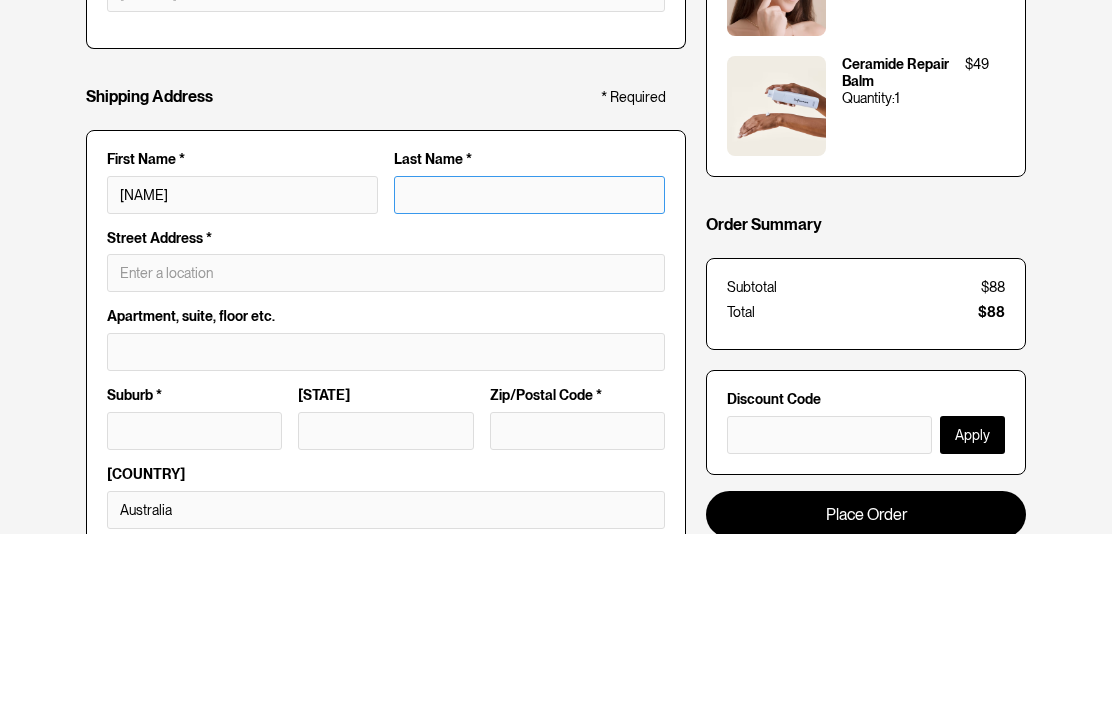 type on "[LAST]" 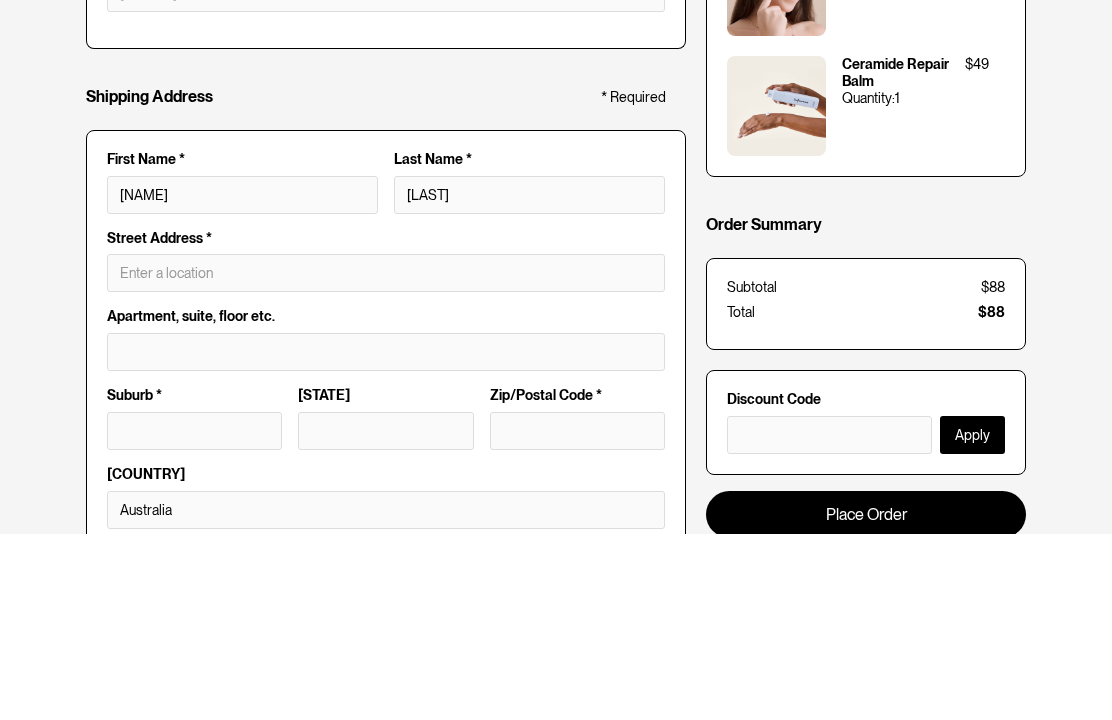 type on "[NAME] [LAST]" 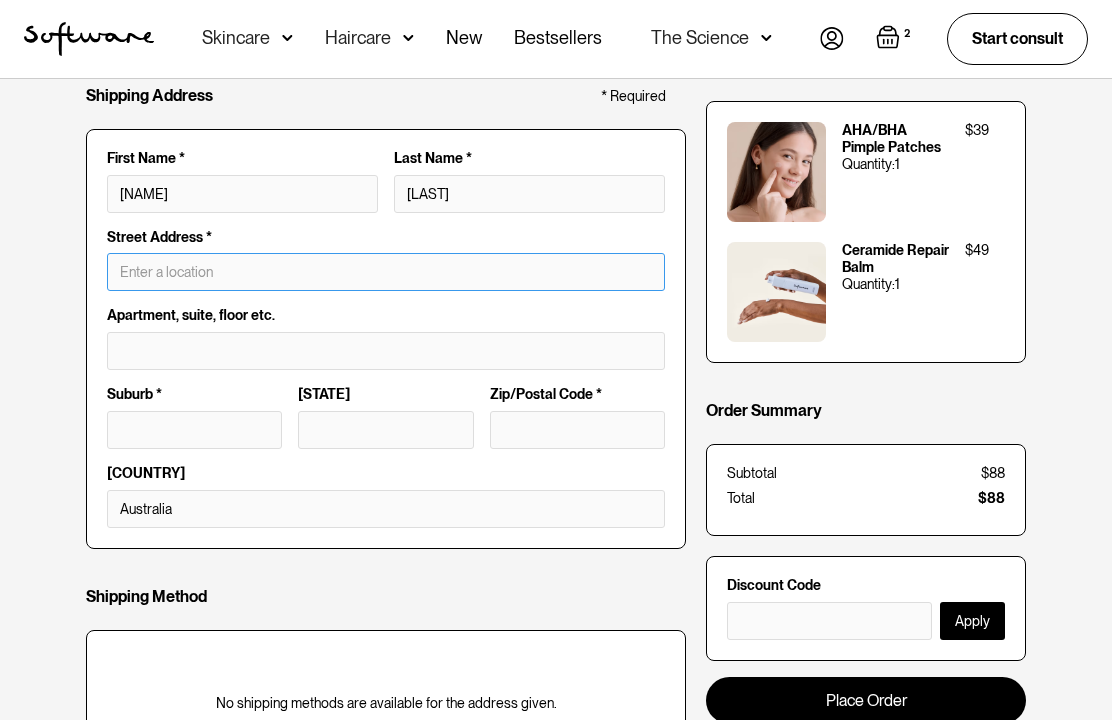 click at bounding box center (386, 272) 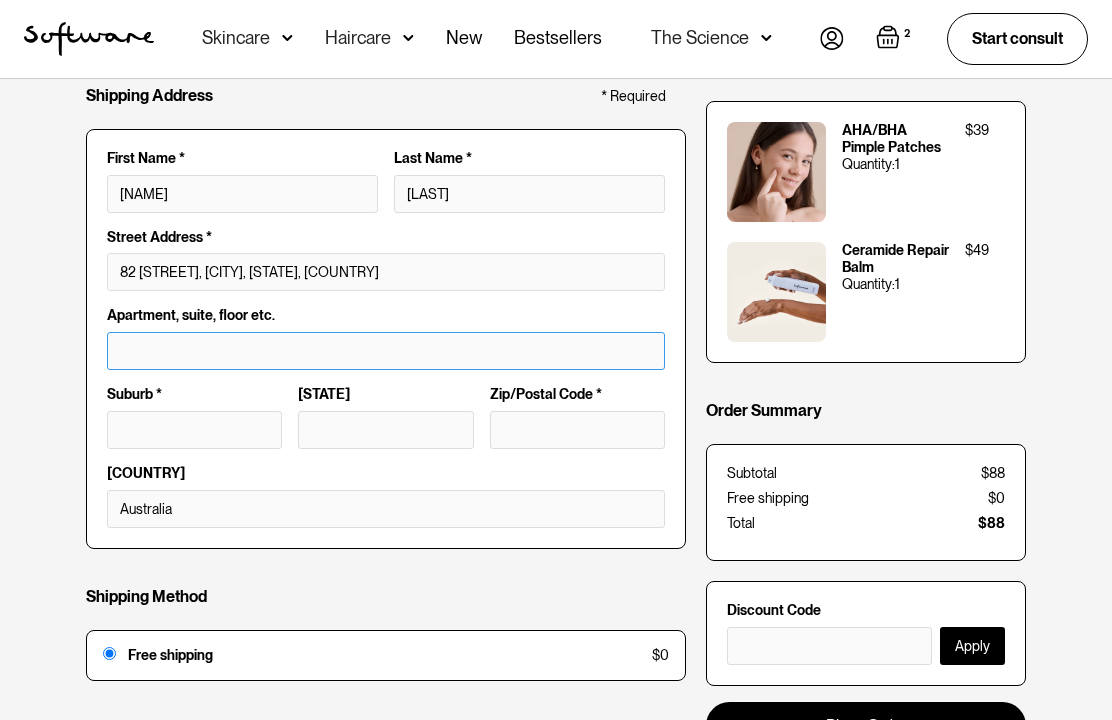 type on "82 [STREET]" 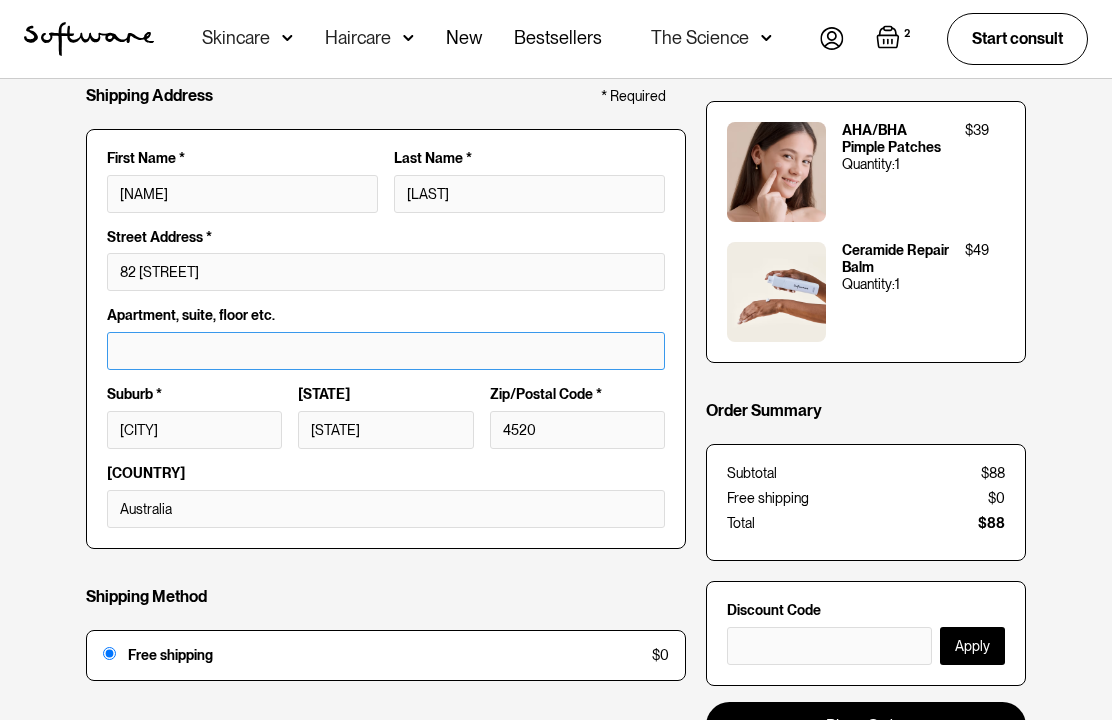 scroll, scrollTop: 346, scrollLeft: 0, axis: vertical 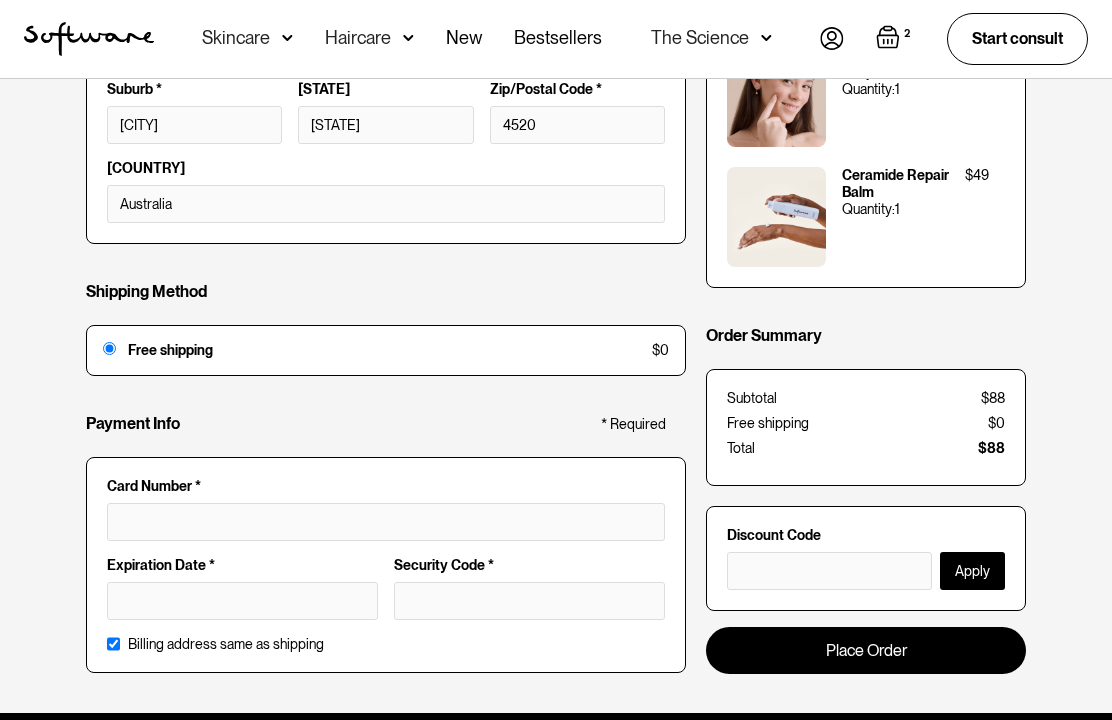 click at bounding box center [386, 523] 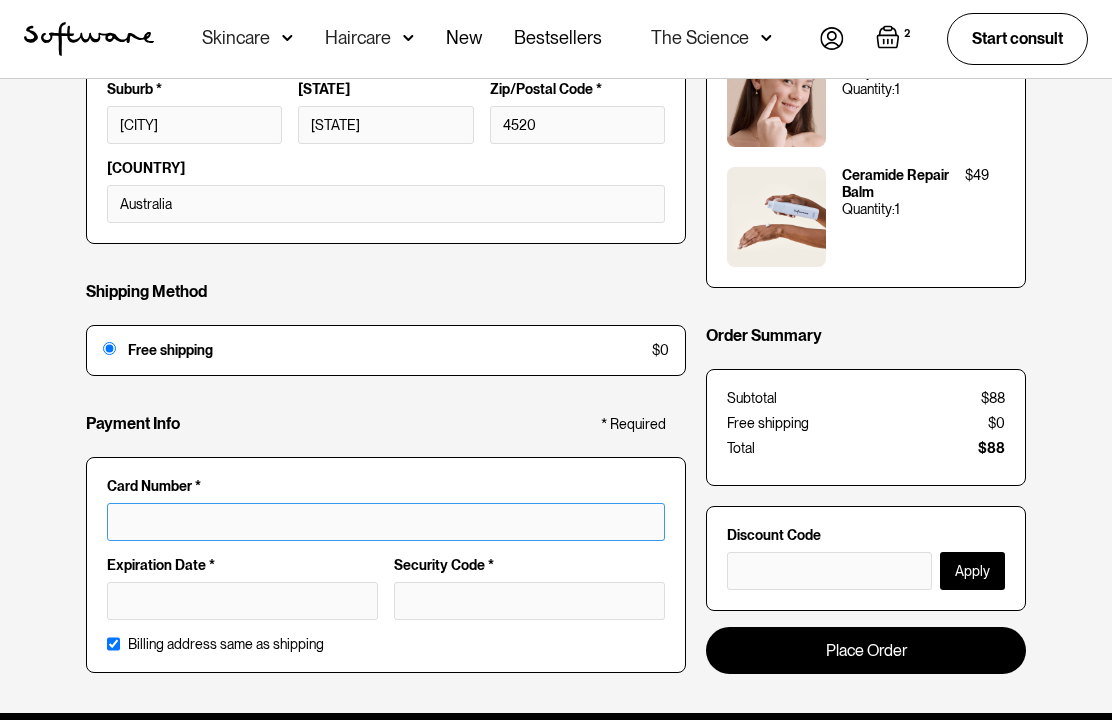 scroll, scrollTop: 650, scrollLeft: 0, axis: vertical 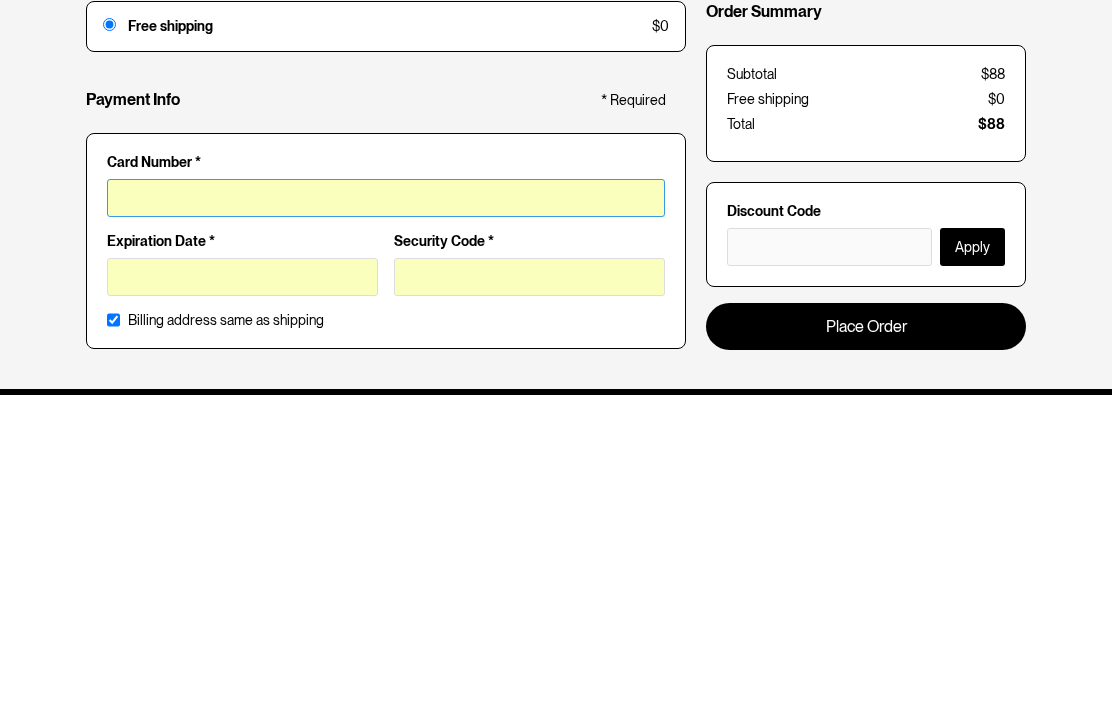 click on "Customer Info * Required Email * [EMAIL] Email is invalid Additional Information Hear about discounts, new products & more Contact Number * [PHONE] Shipping Address * Required First Name * [FIRST] Last Name * [LAST] Full Name * [NAME] [LAST] Street Address * 82 [STREET] Apartment, suite, floor etc. Suburb * [CITY] State/Province [STATE] Zip/Postal Code * [POSTAL_CODE] Country * [COUNTRY] Shipping Method Free shipping $0  No shipping methods are available for the address given. Payment Info * Required Card Number * Expiration Date * Security Code * Billing address same as shipping Billing Address * Required Full Name * Street Address * City * State/Province Zip/Postal Code * Country * Afghanistan Aland Islands Albania Algeria American Samoa Andorra Angola Anguilla Antigua and Barbuda Argentina Armenia Aruba Australia Austria Azerbaijan Bahamas Bahrain Bangladesh Barbados Belarus Belgium Belize Benin Bermuda Bhutan Bolivia Bonaire, Saint Eustatius and Saba Bosnia and Herzegovina Botswana" at bounding box center (556, 71) 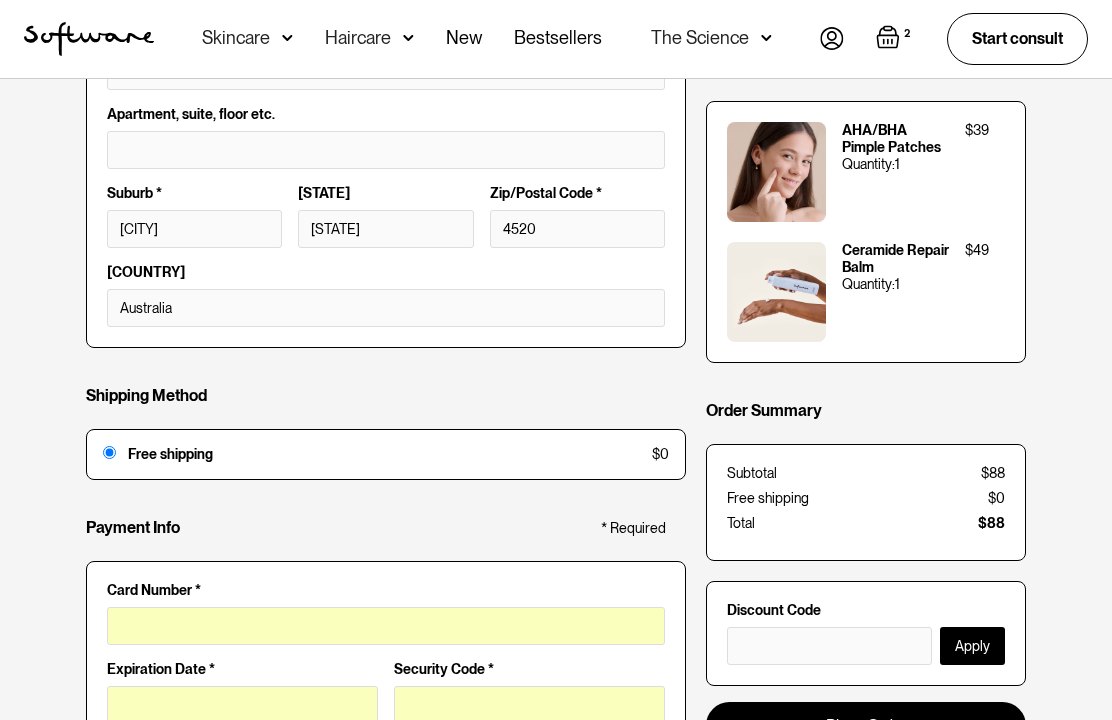 scroll, scrollTop: 547, scrollLeft: 0, axis: vertical 